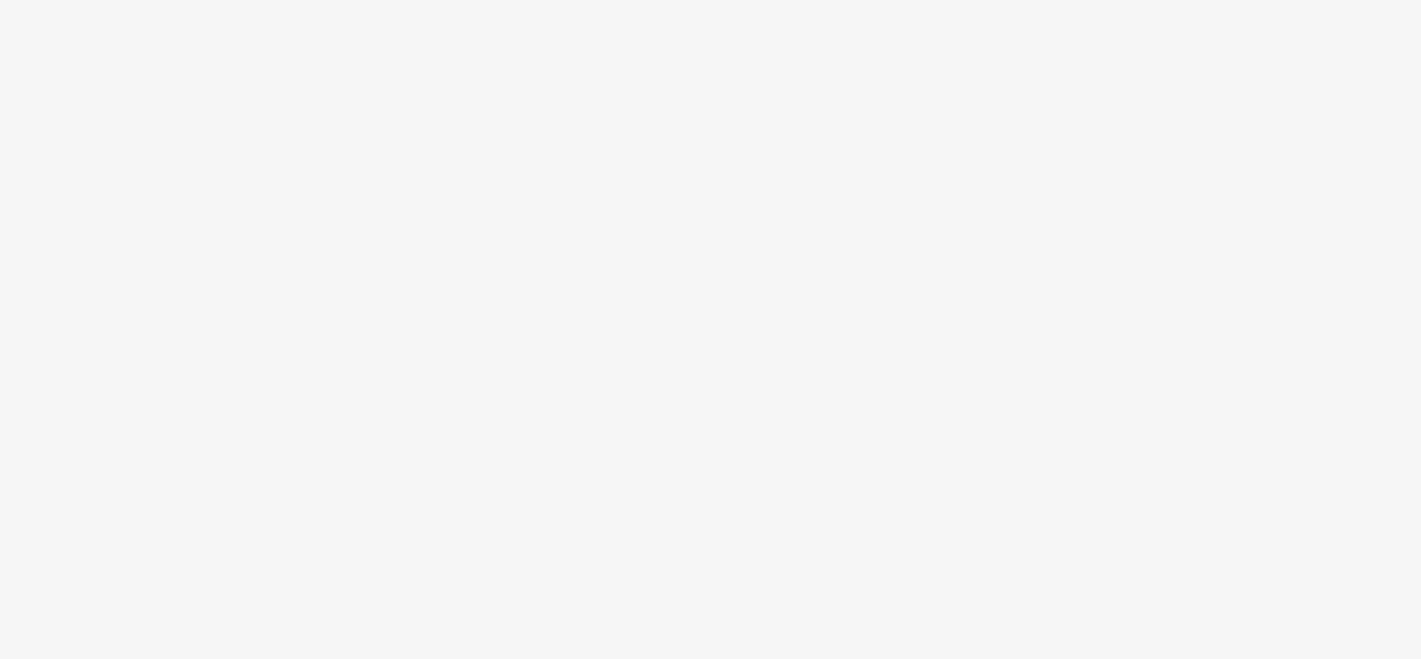 scroll, scrollTop: 0, scrollLeft: 0, axis: both 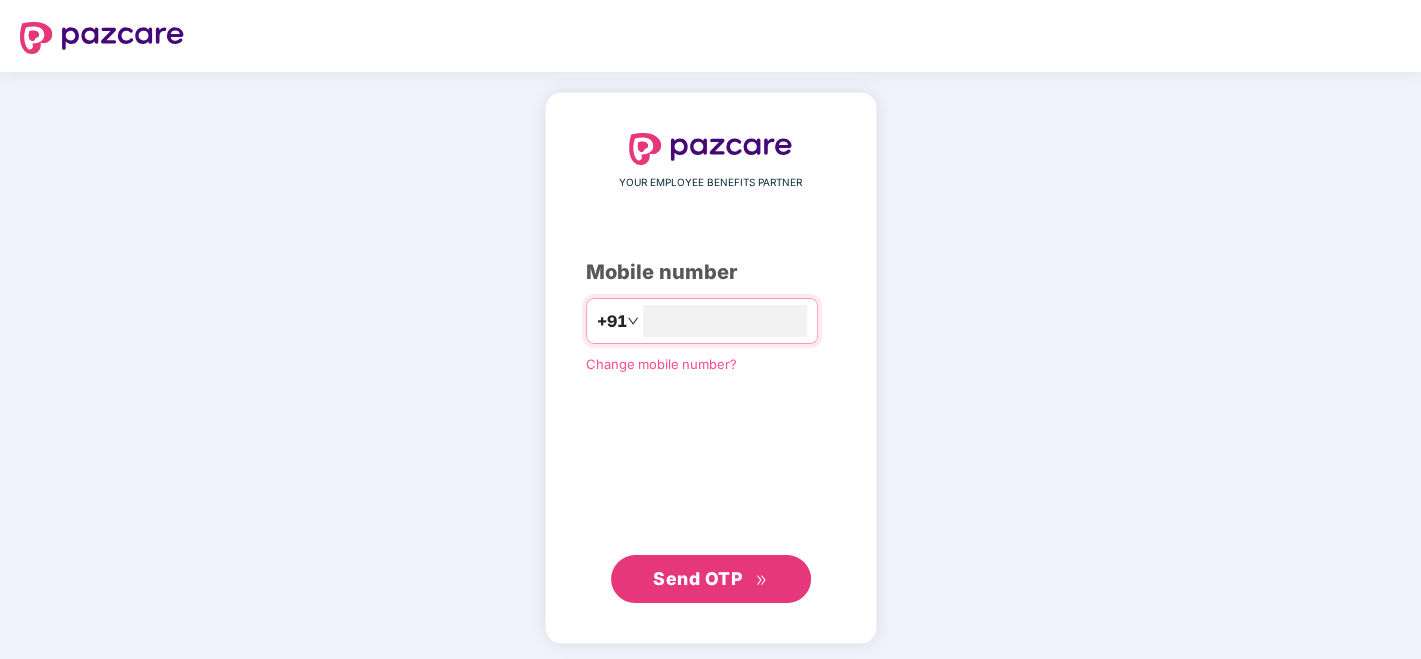type on "**********" 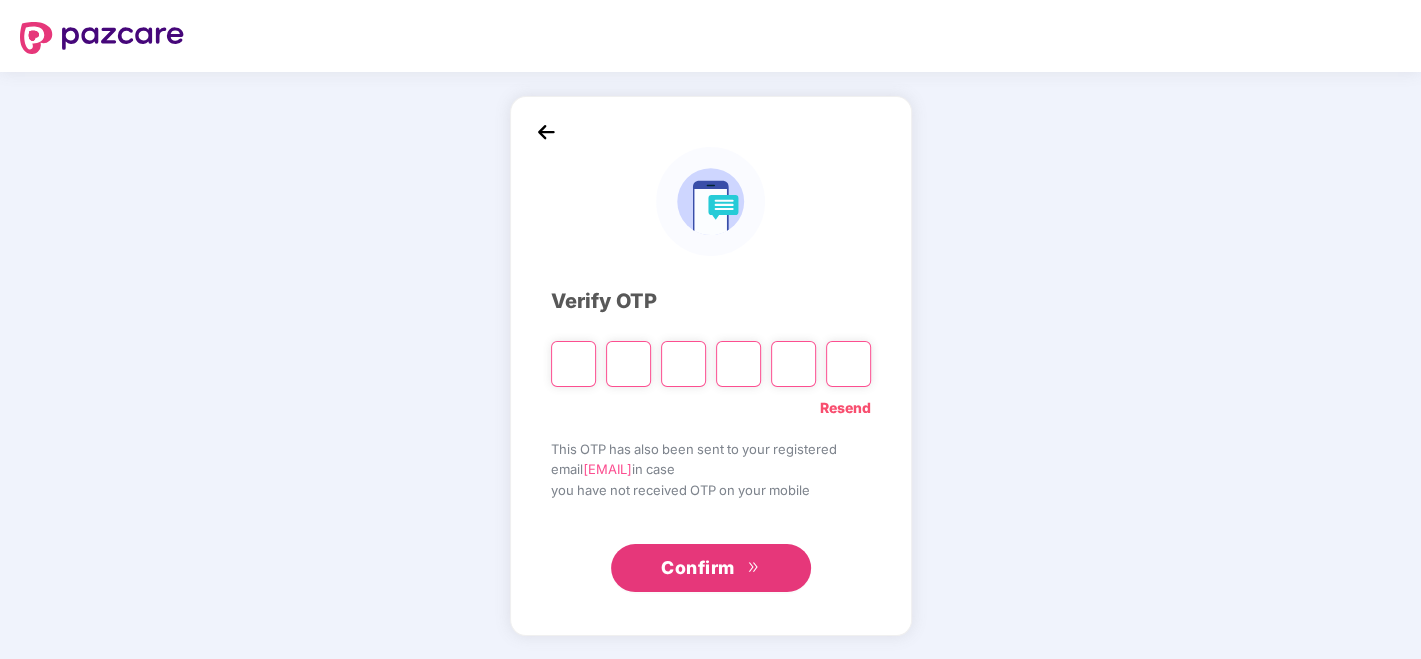 type on "*" 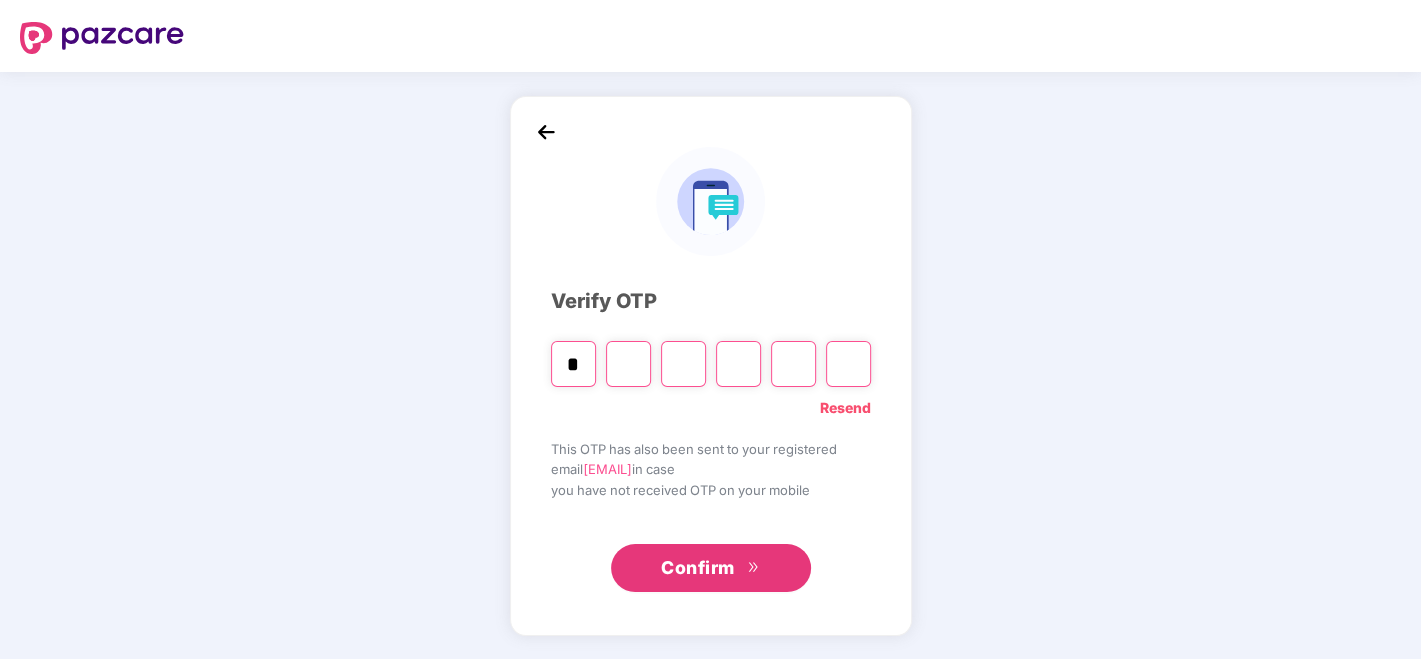 type on "*" 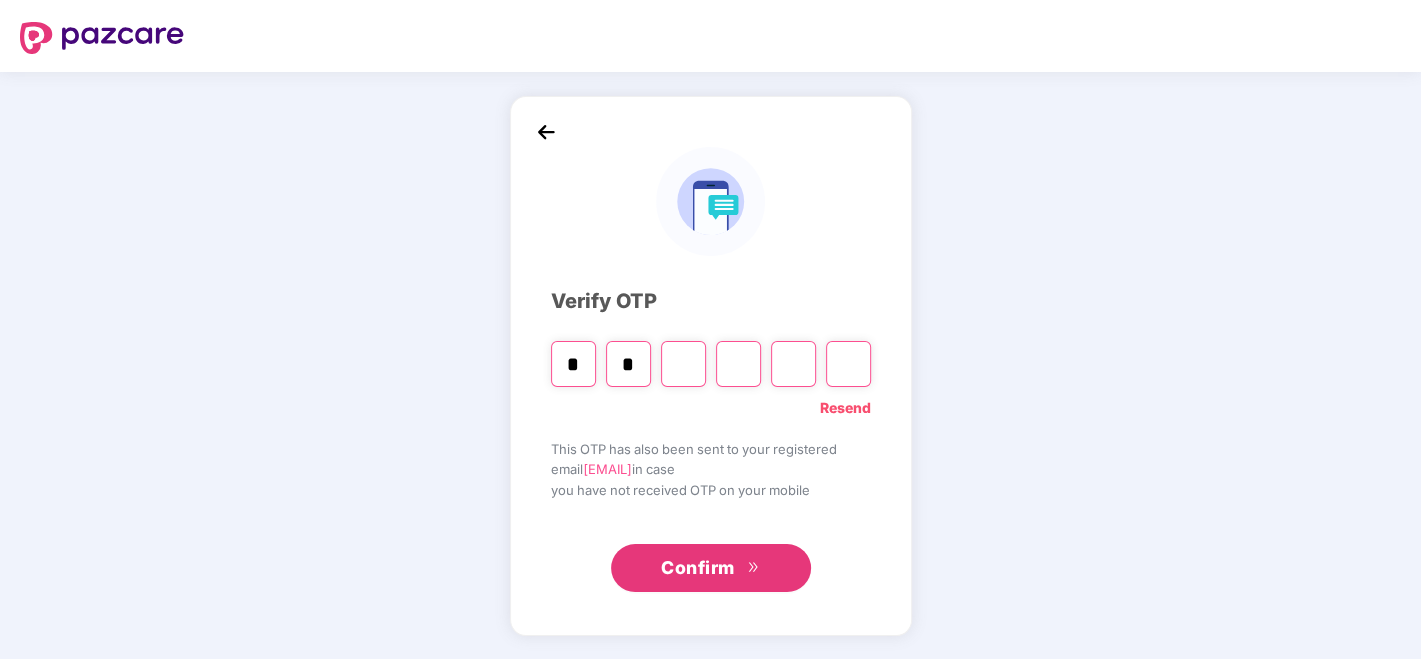 type on "*" 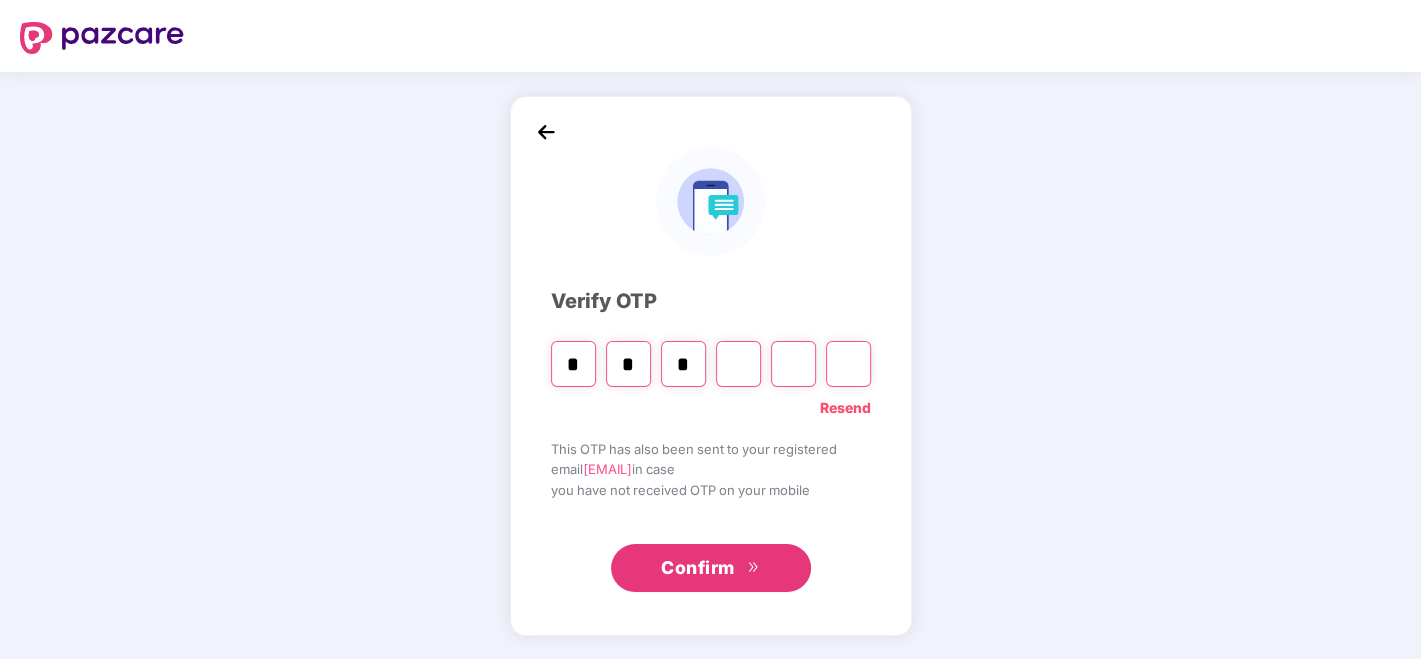 type on "*" 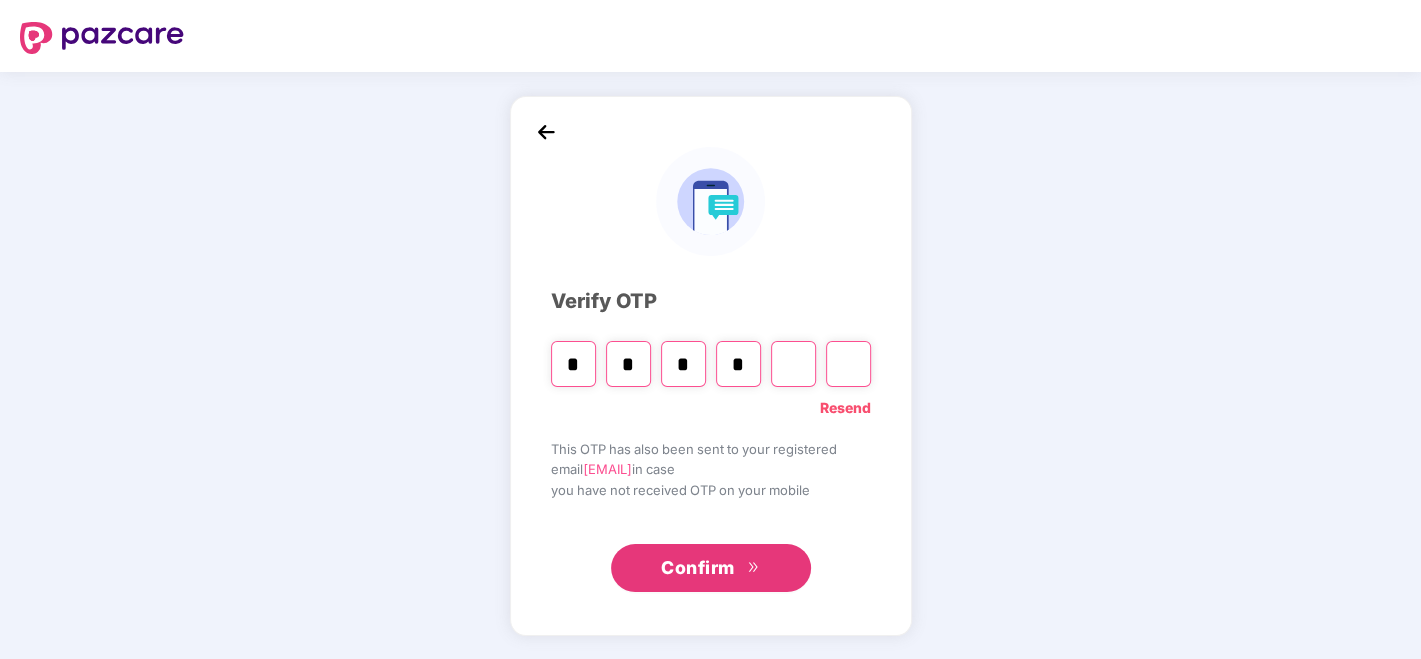 type on "*" 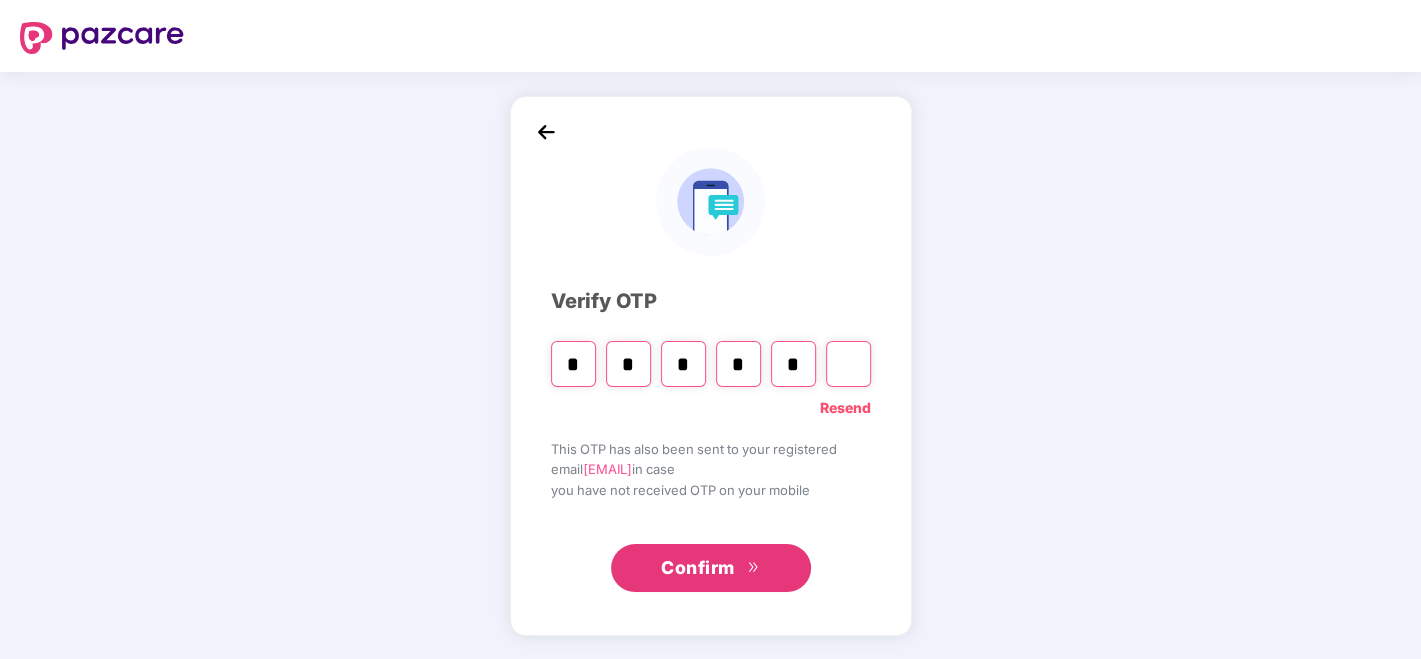 type on "*" 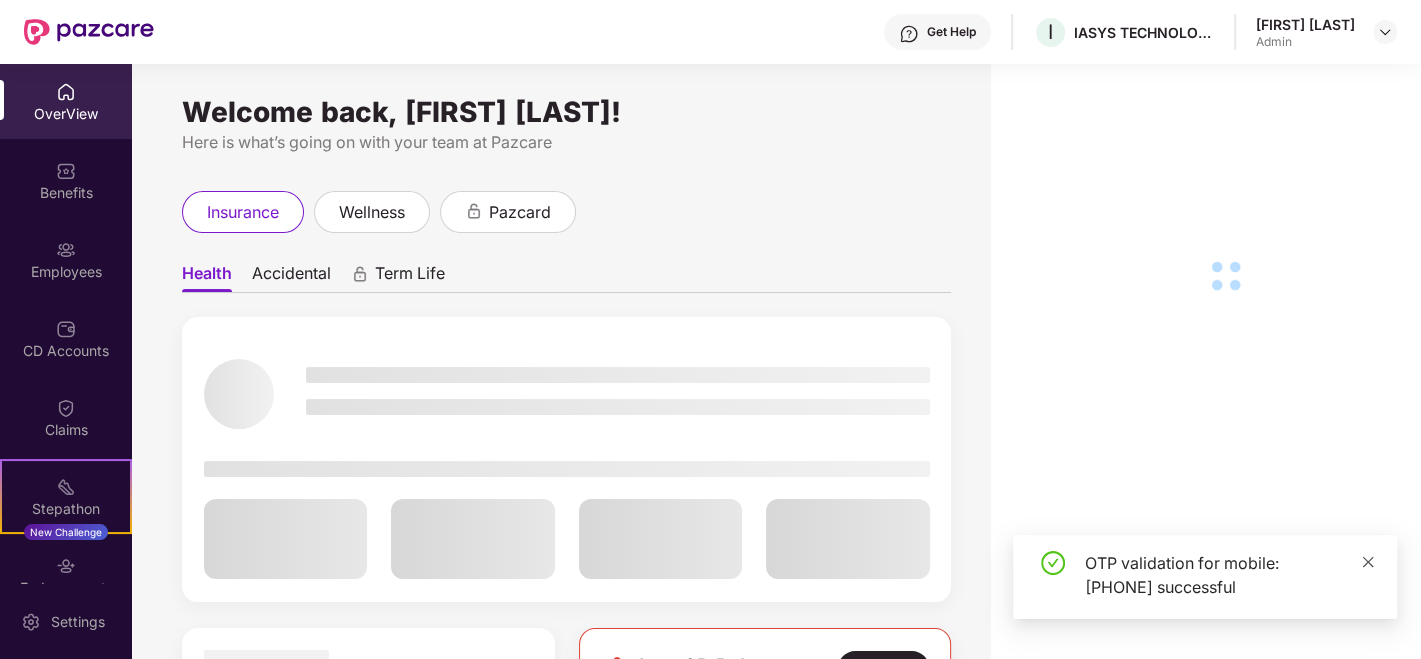click 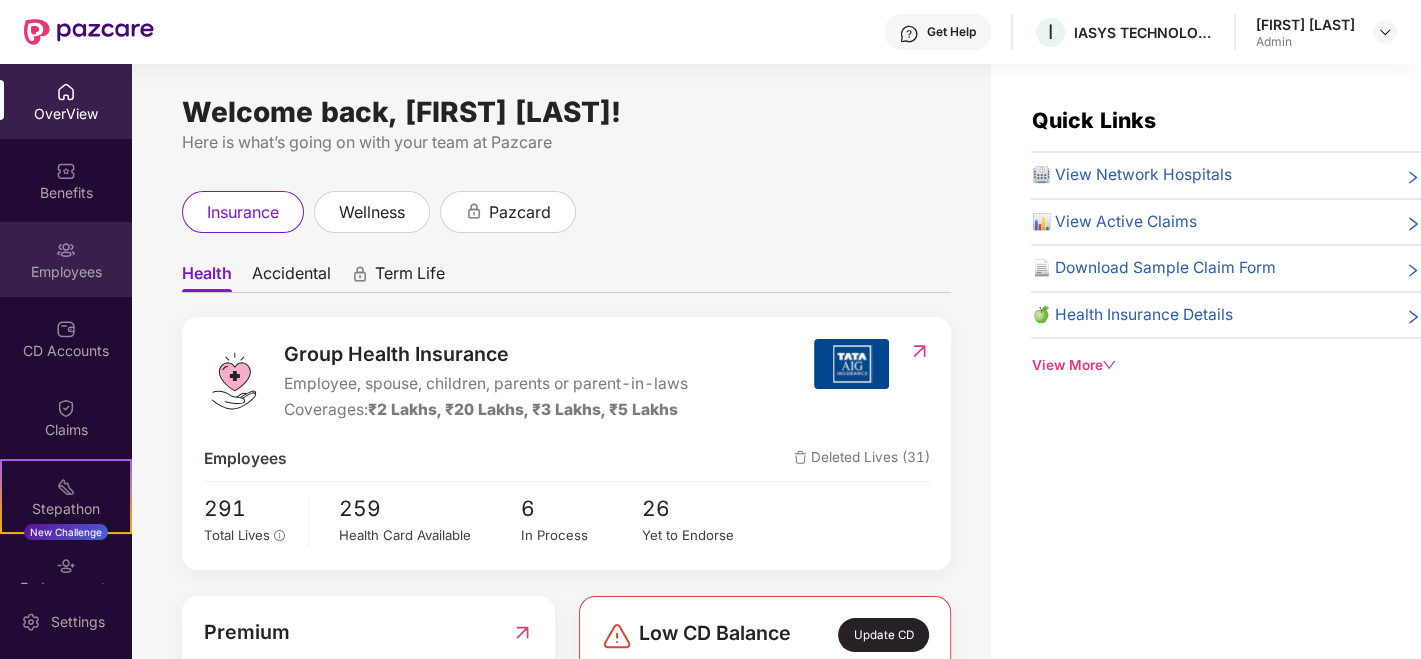 click on "Employees" at bounding box center [66, 259] 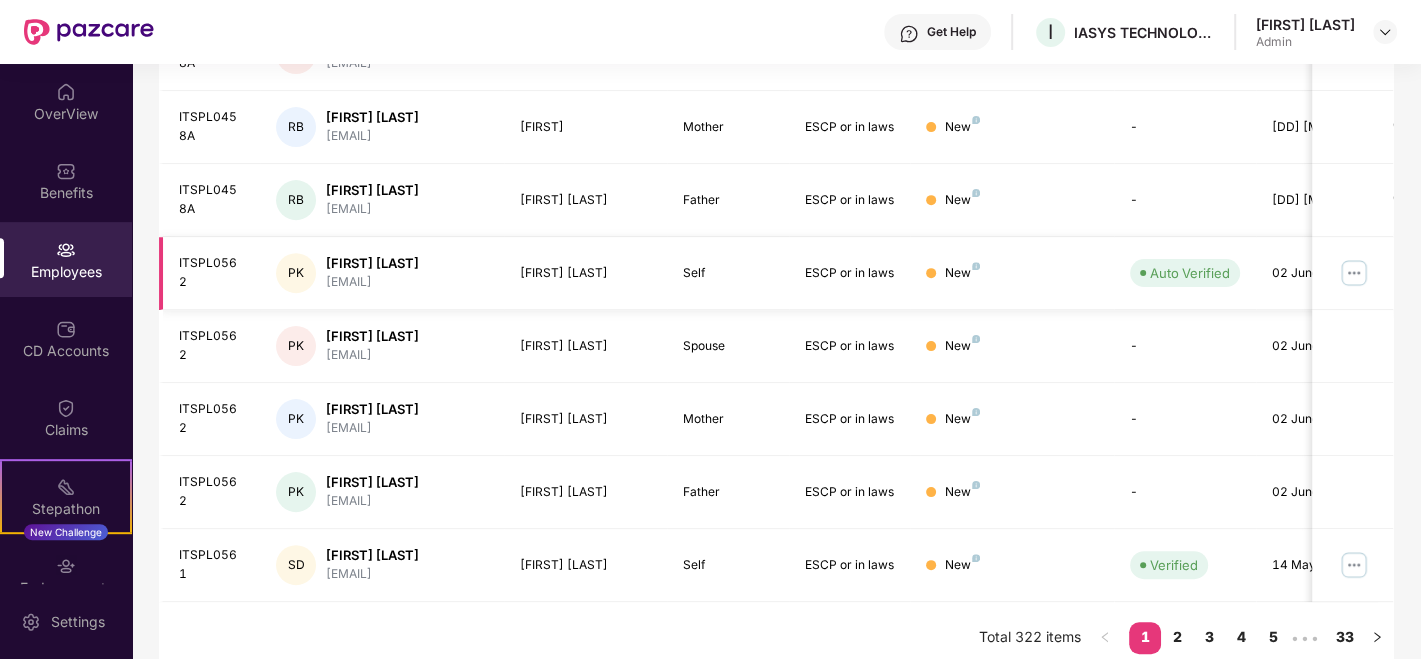 scroll, scrollTop: 0, scrollLeft: 0, axis: both 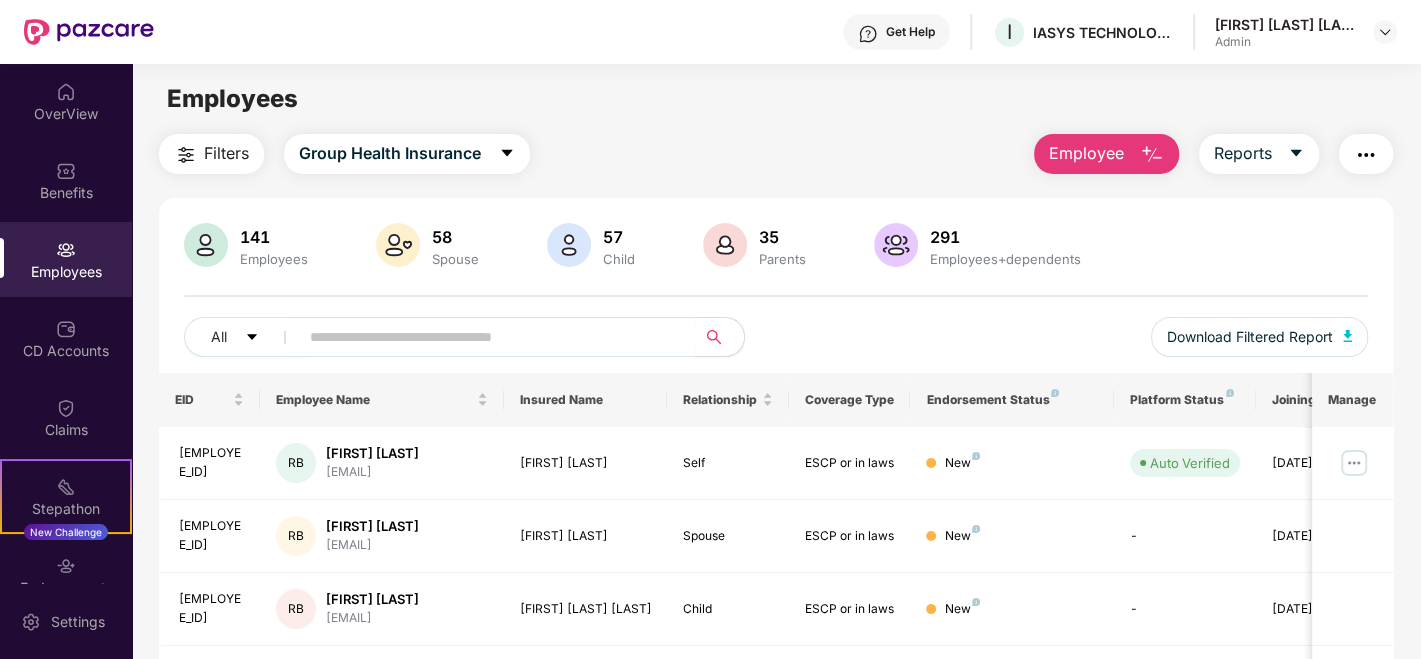 click on "Employee" at bounding box center [1086, 153] 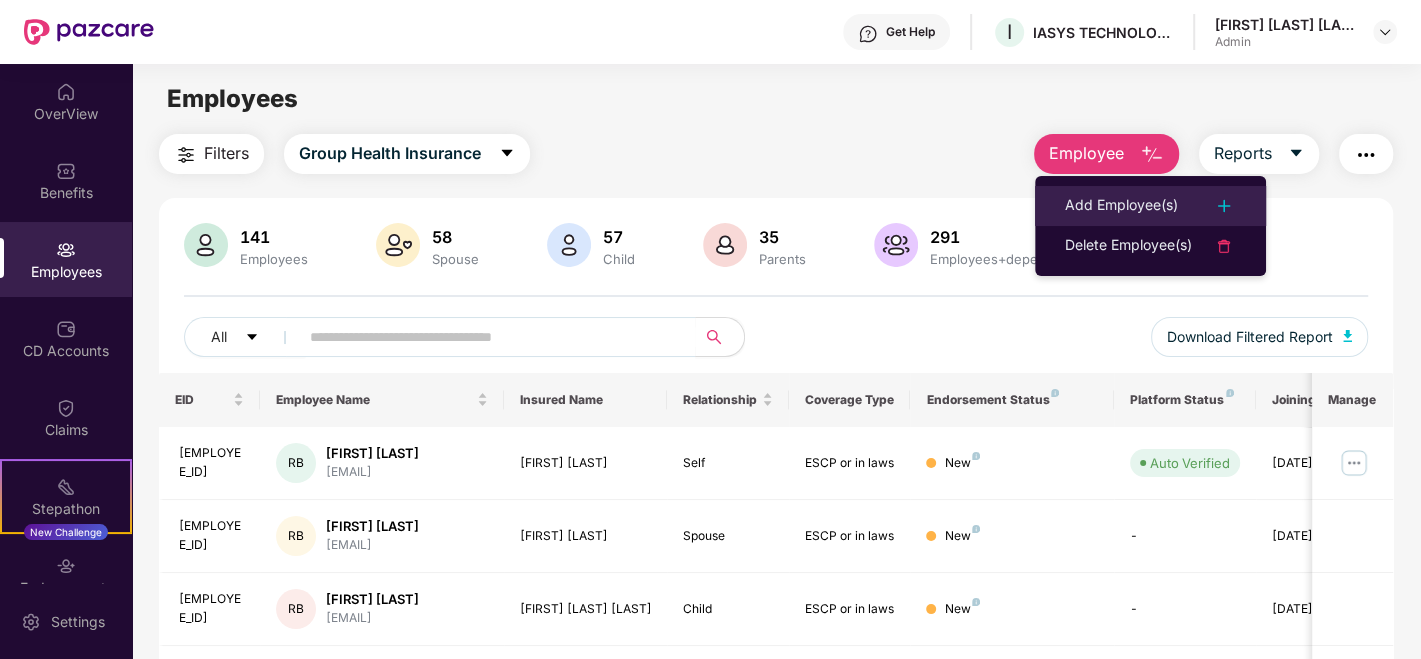 click on "Add Employee(s)" at bounding box center [1121, 206] 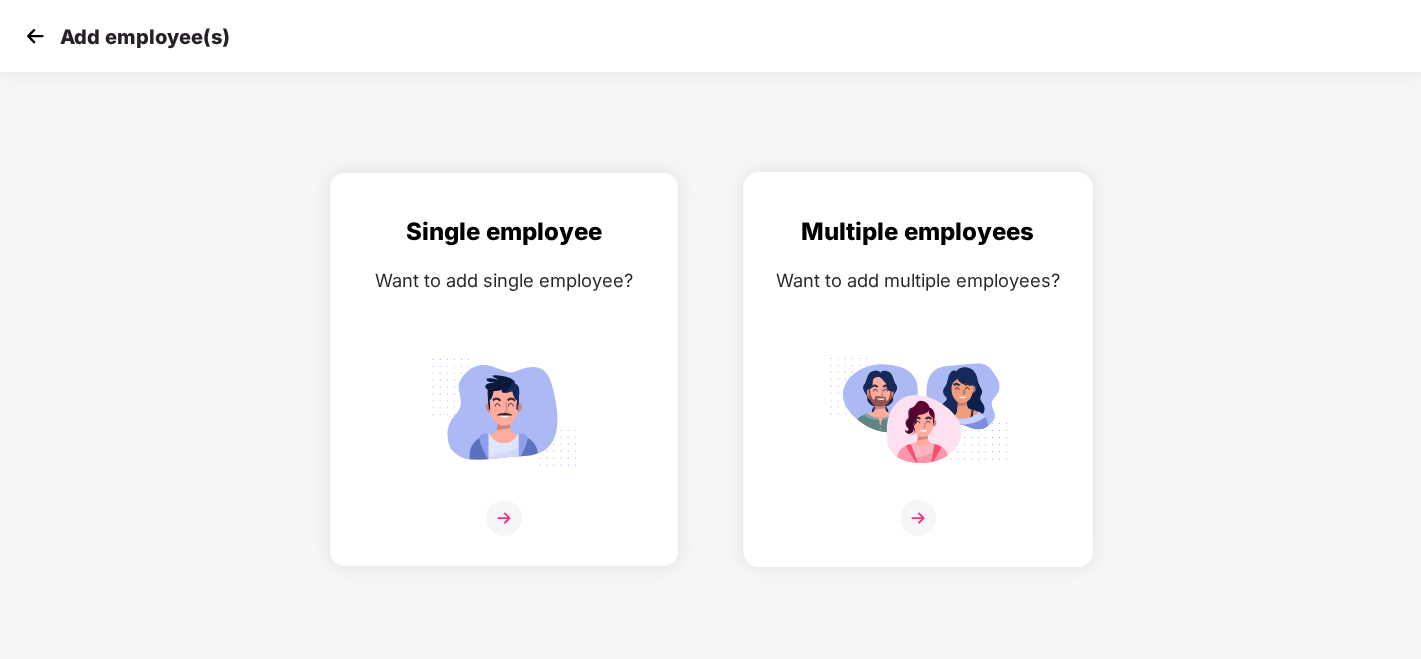 click at bounding box center (918, 518) 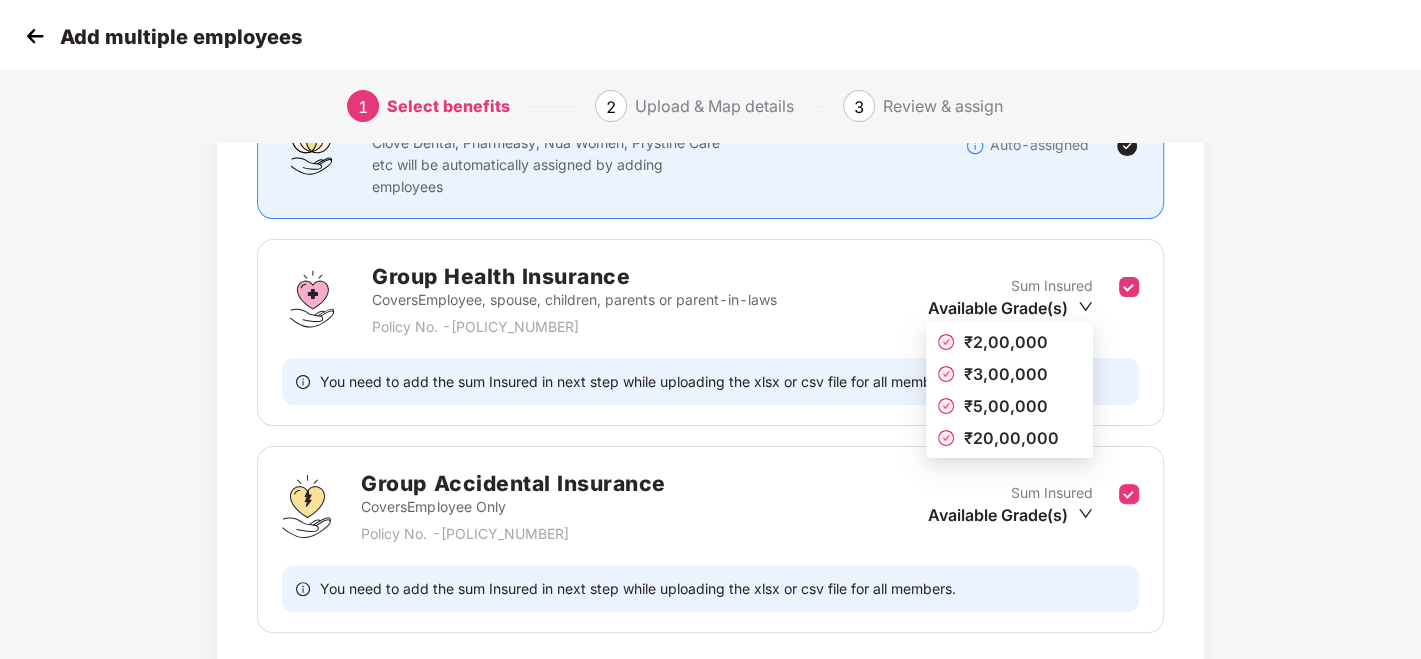 scroll, scrollTop: 351, scrollLeft: 0, axis: vertical 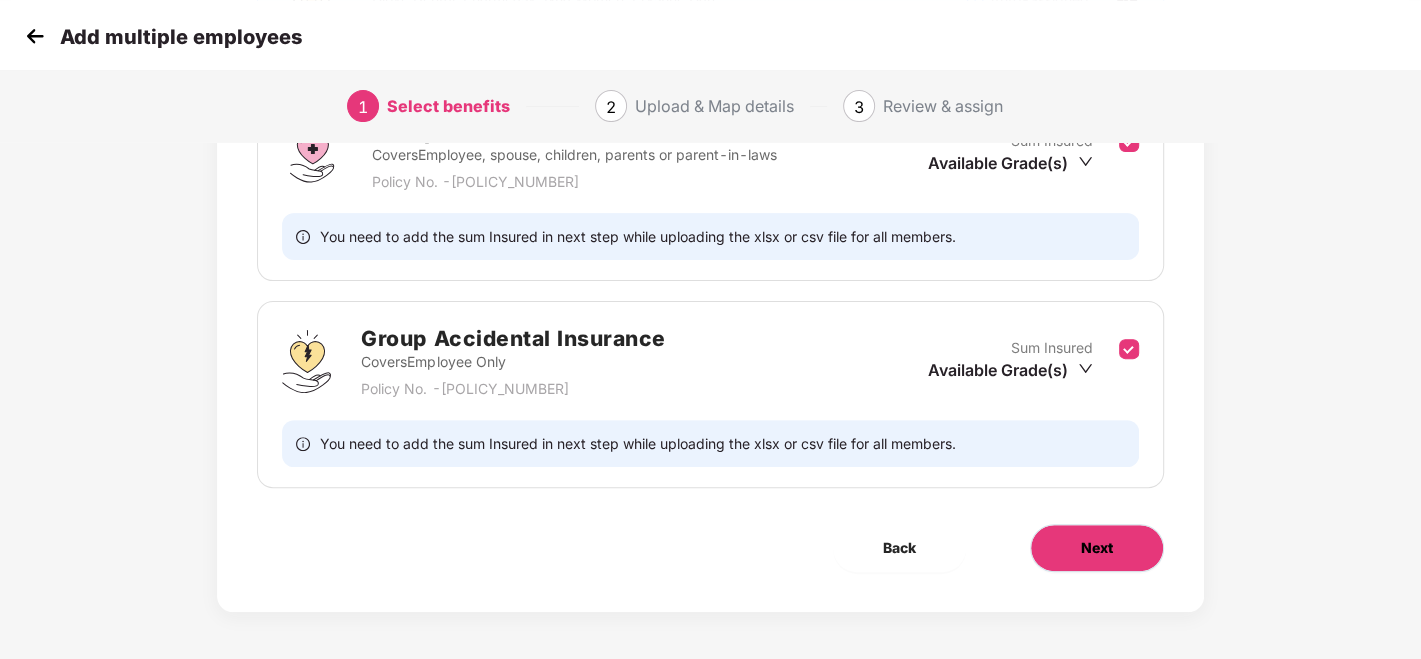 click on "Next" at bounding box center [1097, 548] 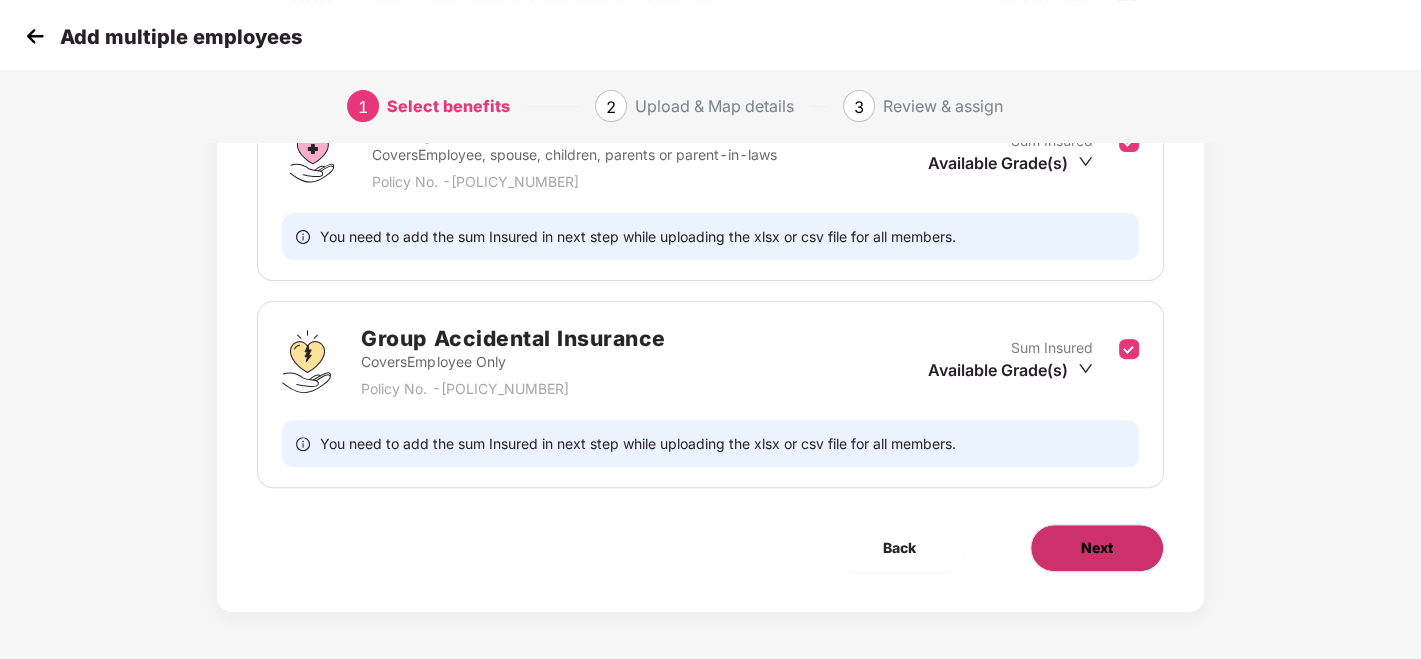 scroll, scrollTop: 0, scrollLeft: 0, axis: both 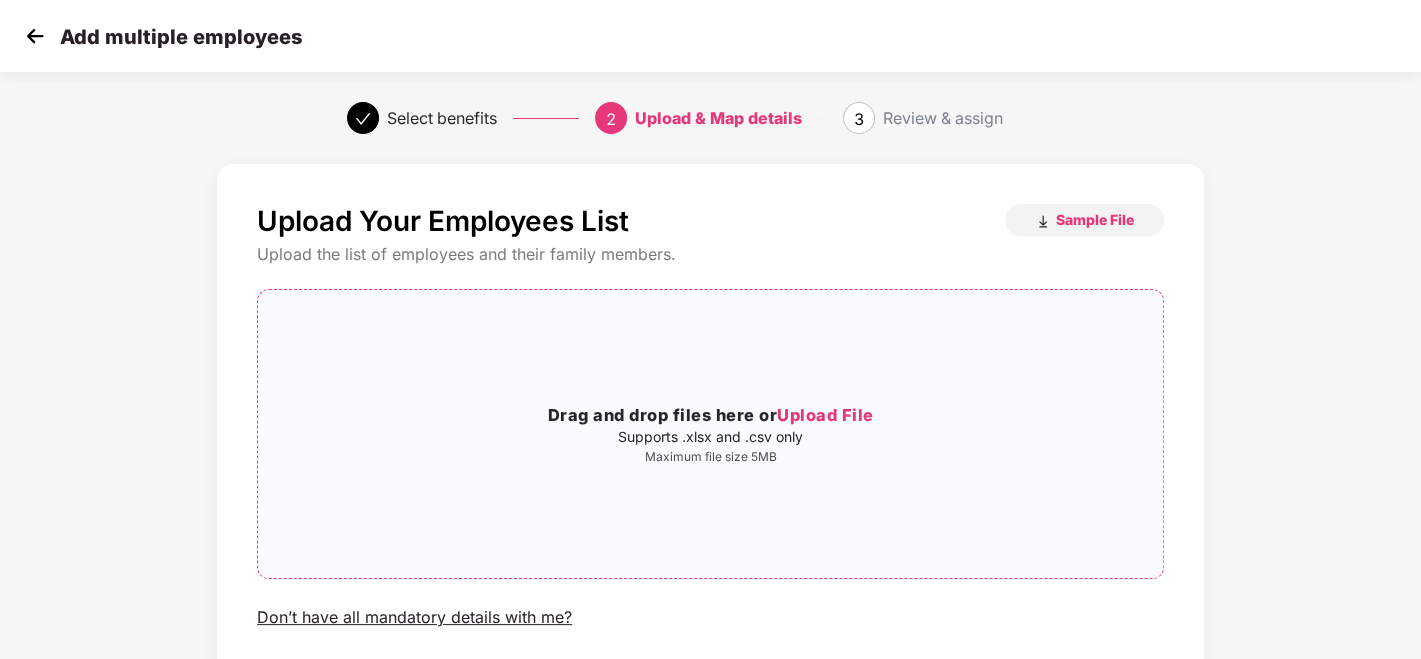 click on "Supports .xlsx and .csv only" at bounding box center (710, 437) 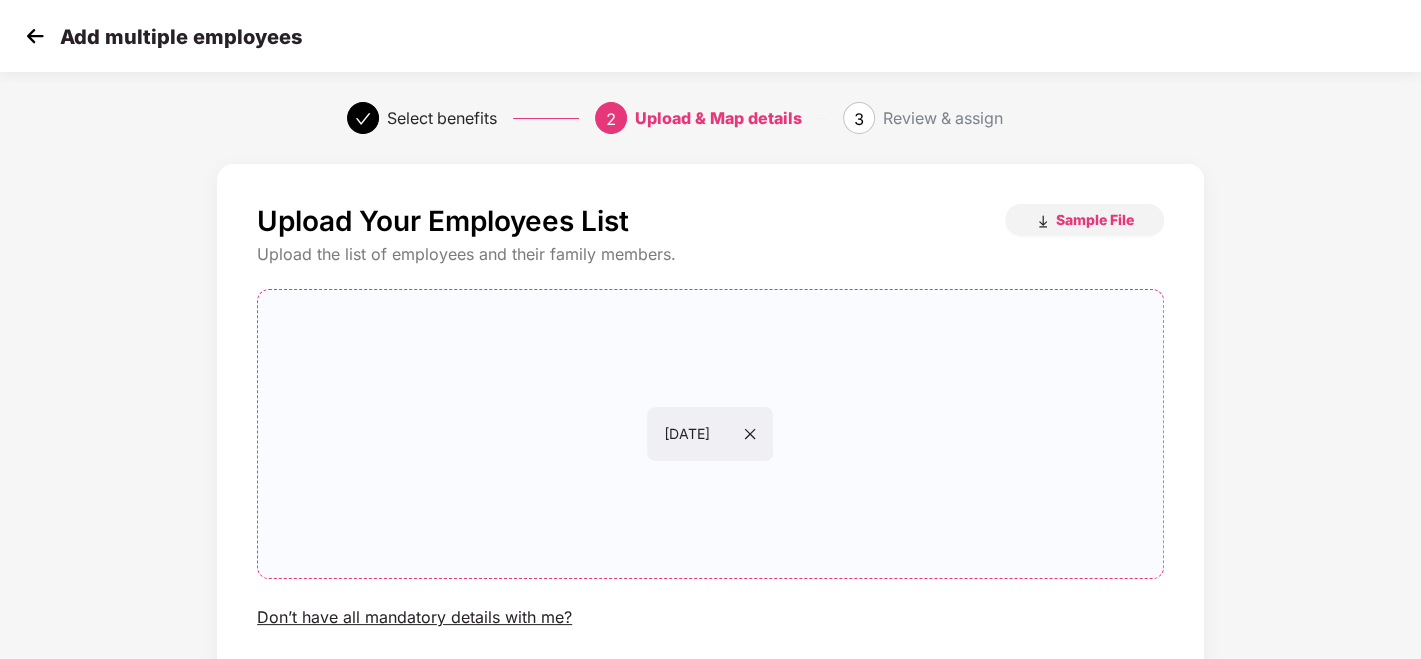 scroll, scrollTop: 144, scrollLeft: 0, axis: vertical 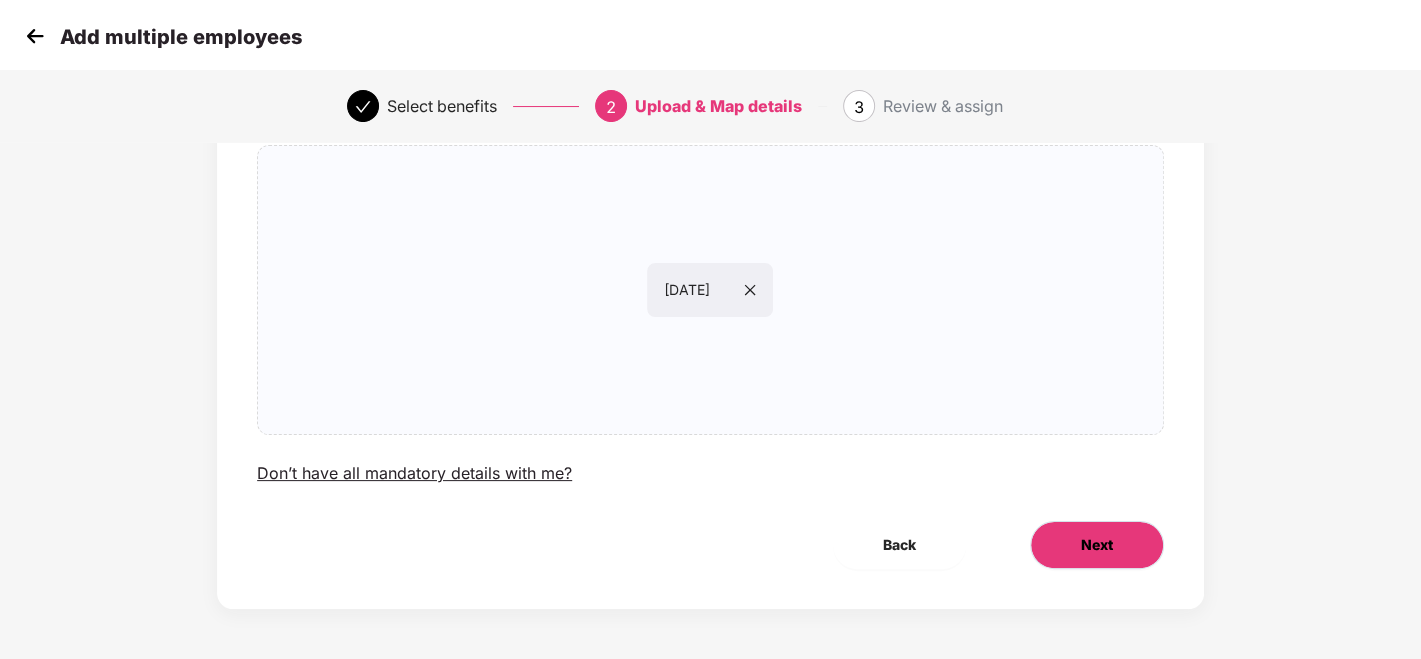 click on "Next" at bounding box center (1097, 545) 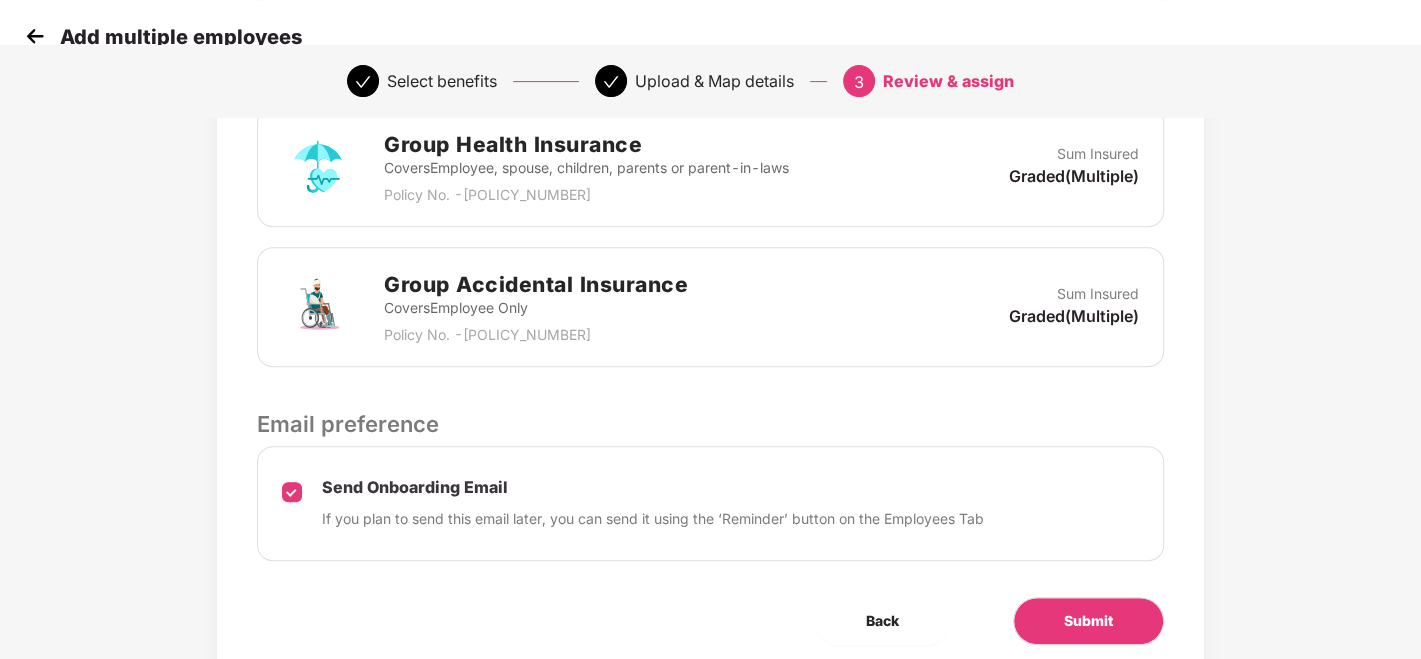 scroll, scrollTop: 614, scrollLeft: 0, axis: vertical 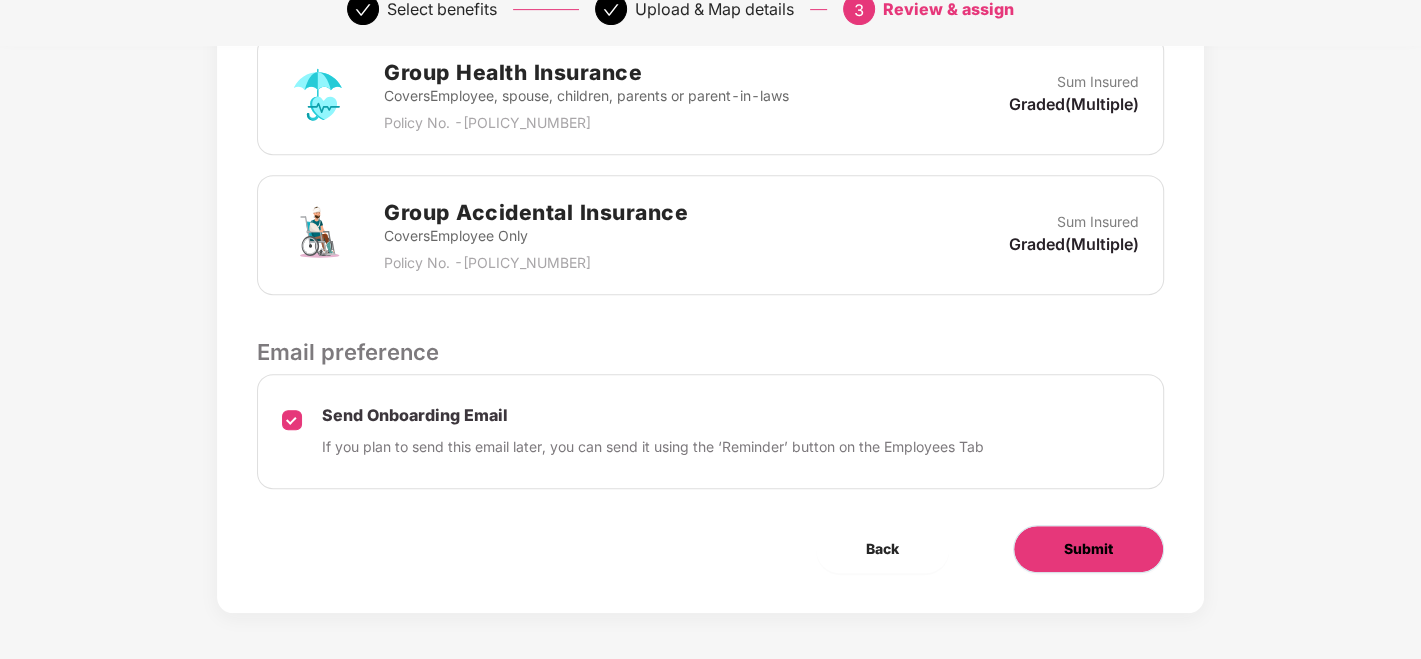 click on "Submit" at bounding box center (1088, 549) 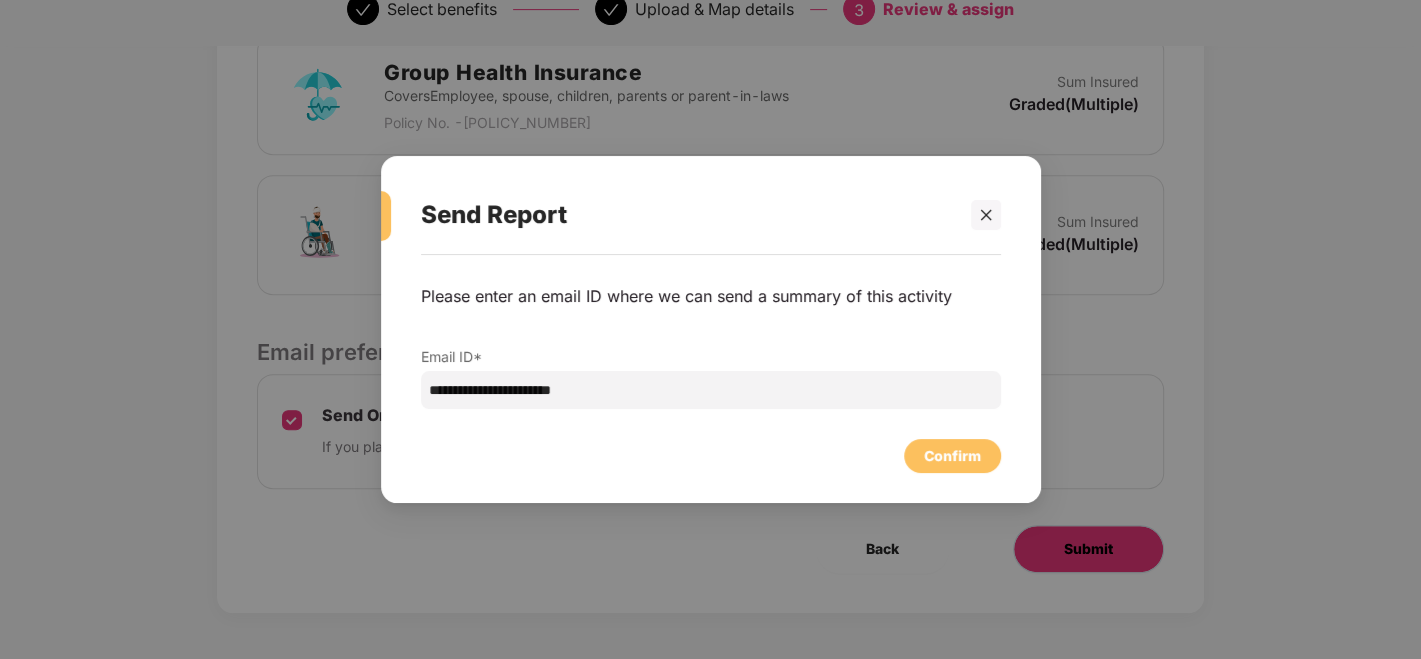 scroll, scrollTop: 0, scrollLeft: 0, axis: both 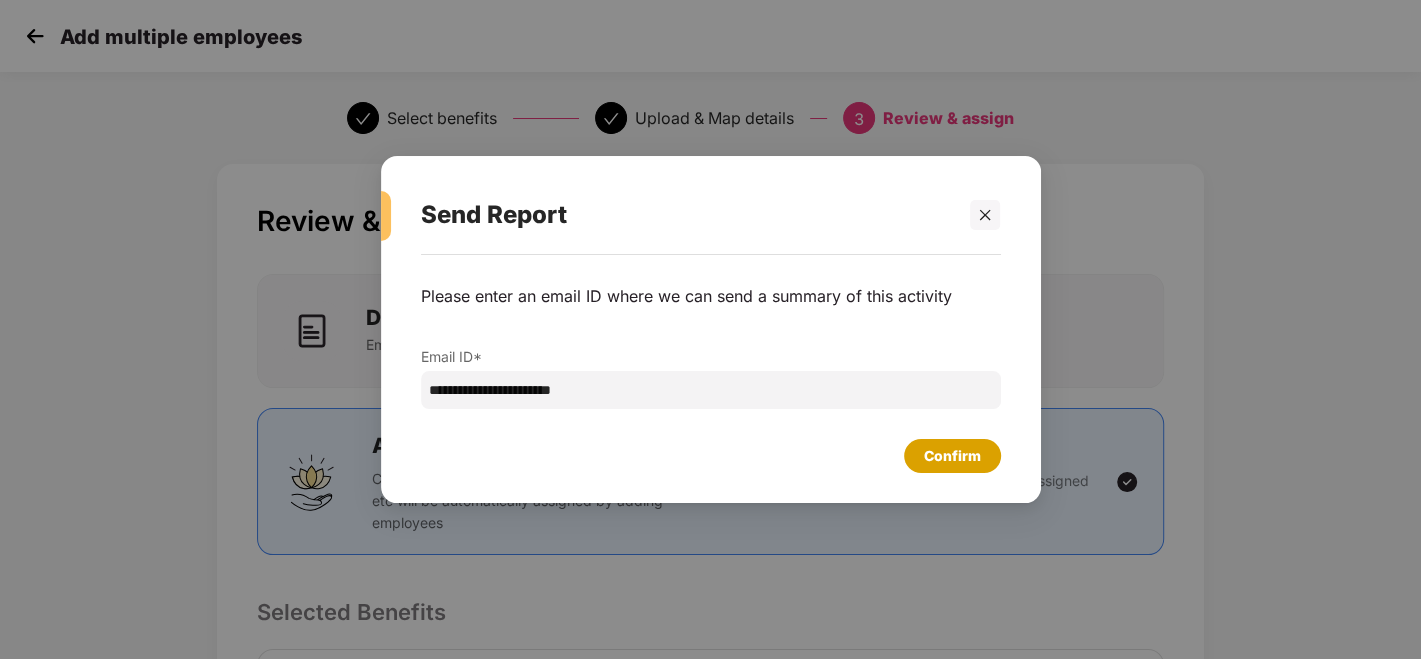click on "Confirm" at bounding box center (952, 456) 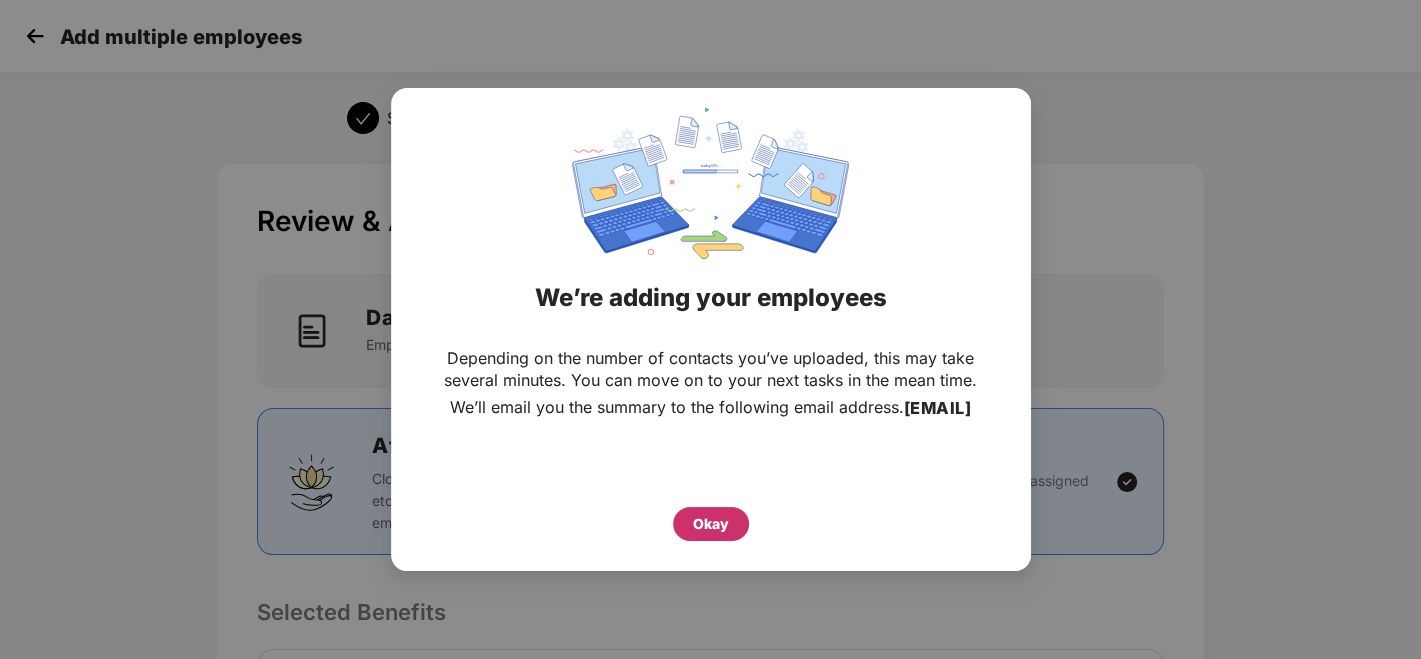 click on "Okay" at bounding box center (711, 524) 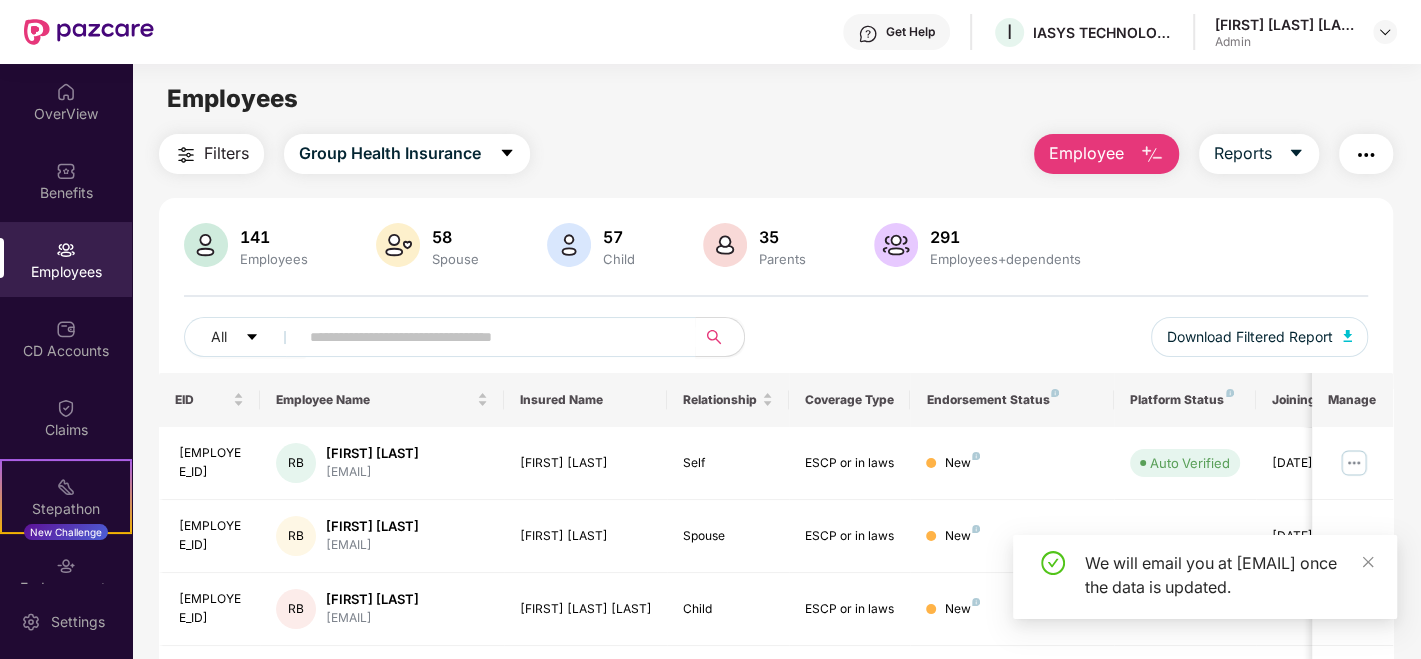 click on "We will email you at [EMAIL] once the data is updated." at bounding box center [1205, 577] 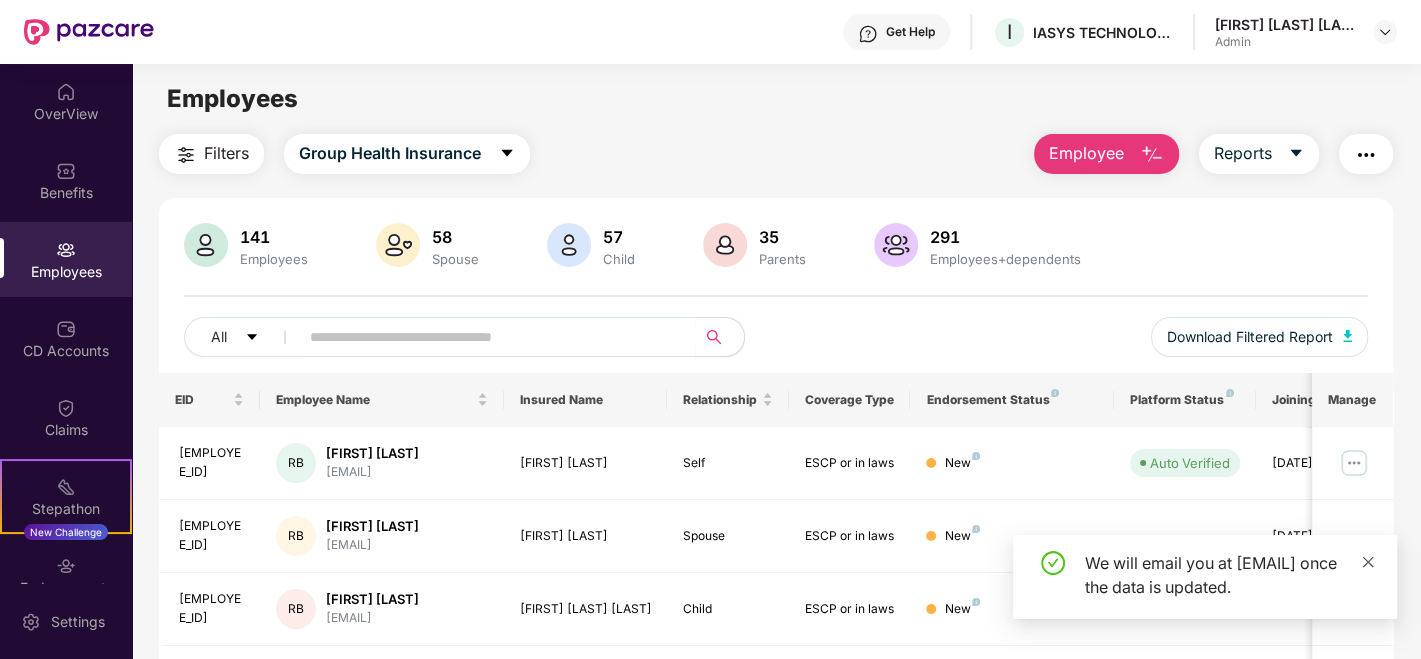 click 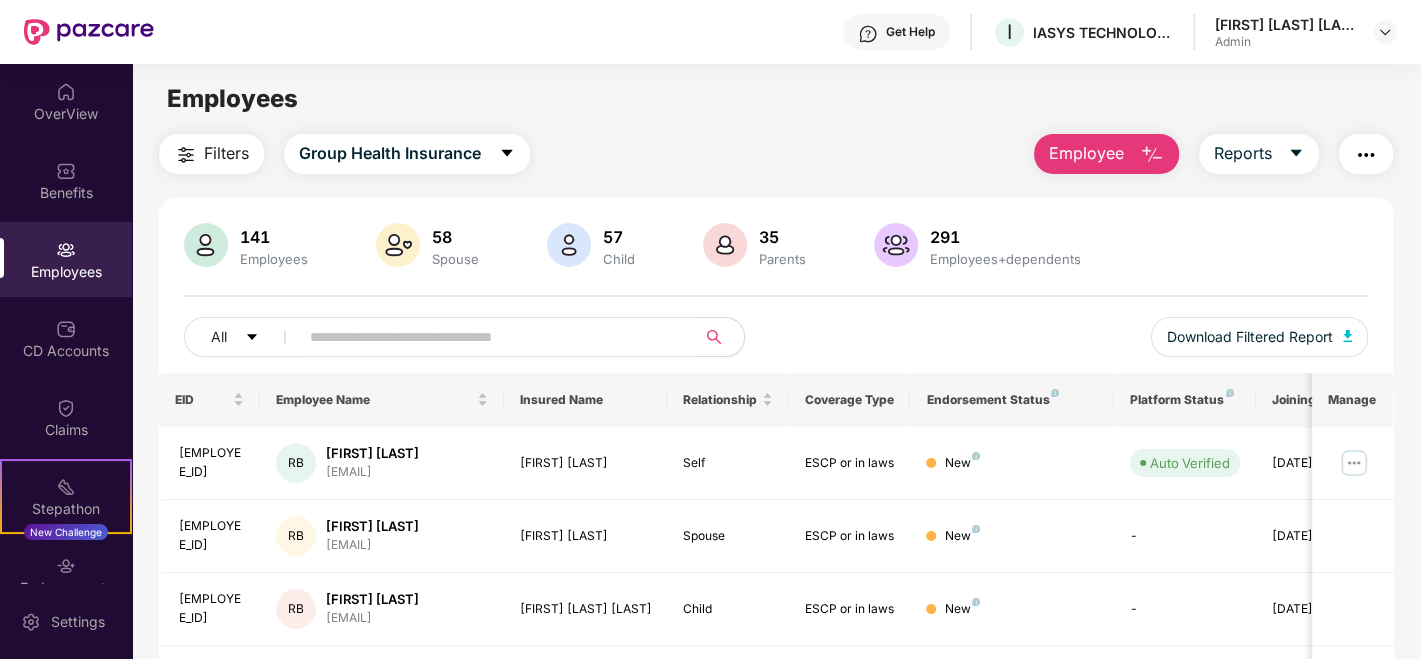 click at bounding box center [489, 337] 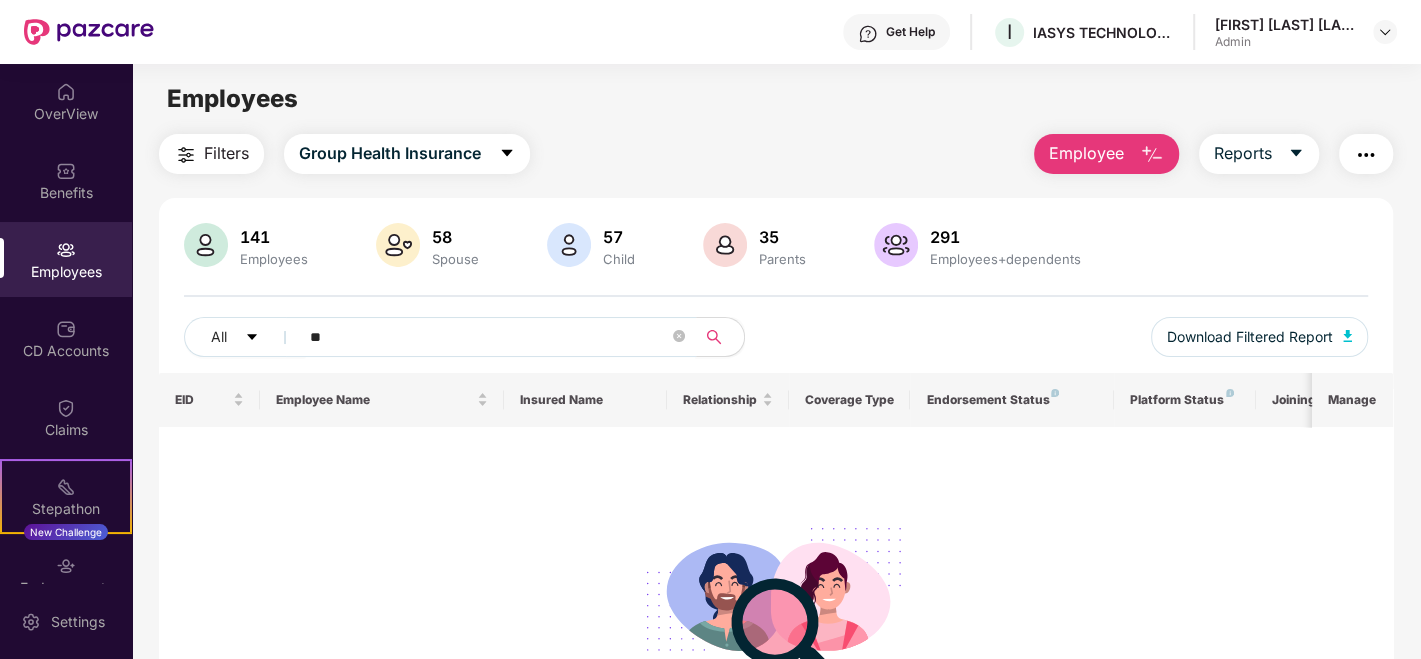 type on "*" 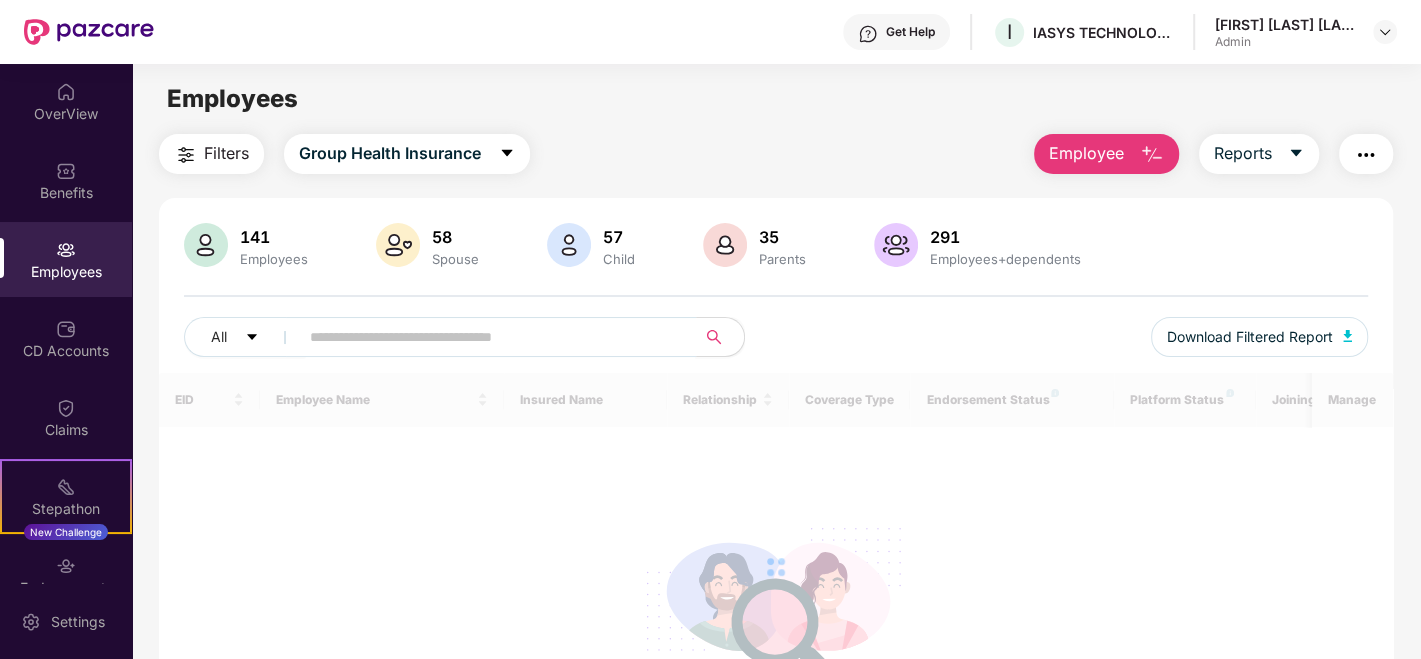 type 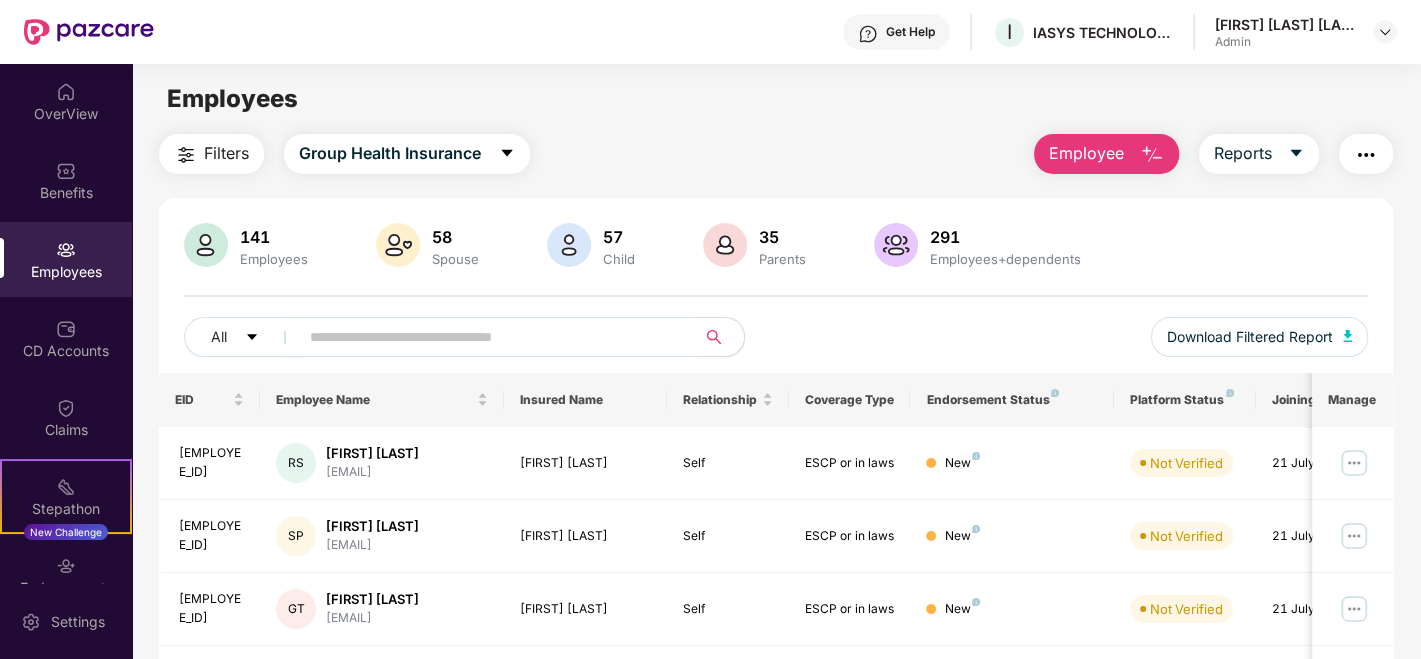click on "Employee" at bounding box center [1086, 153] 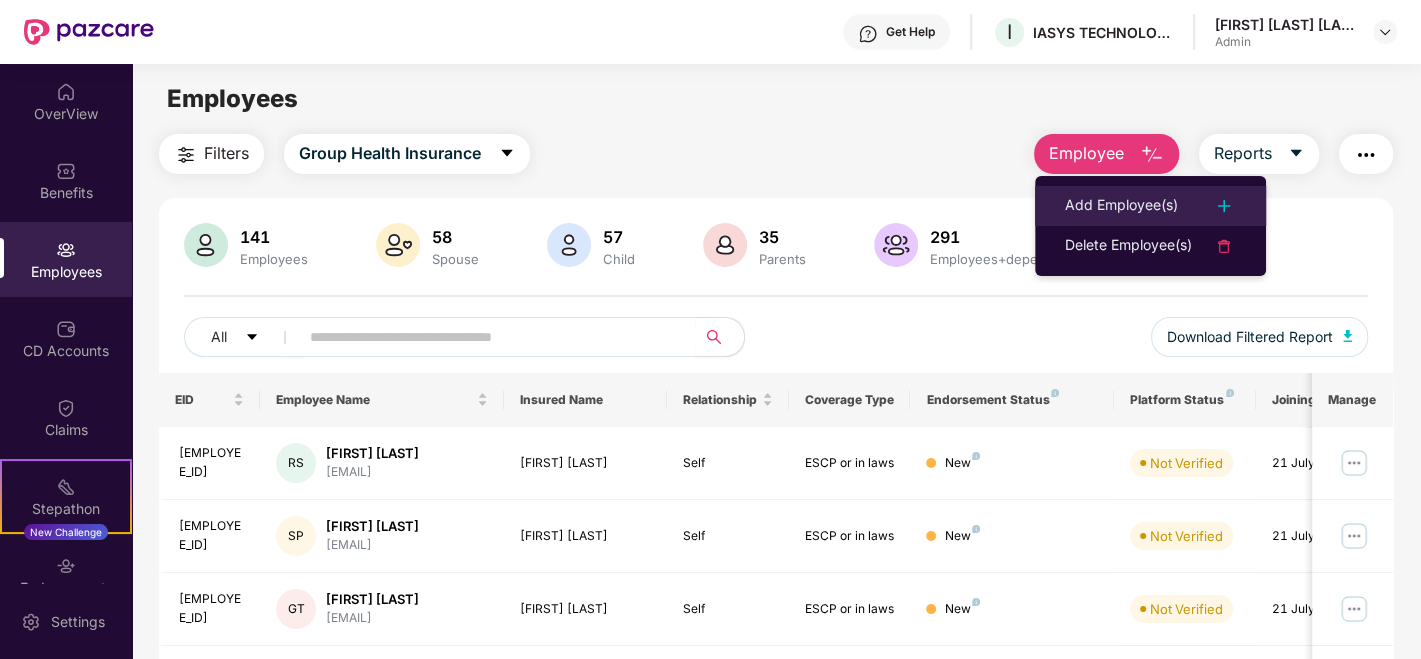 click on "Add Employee(s)" at bounding box center [1150, 206] 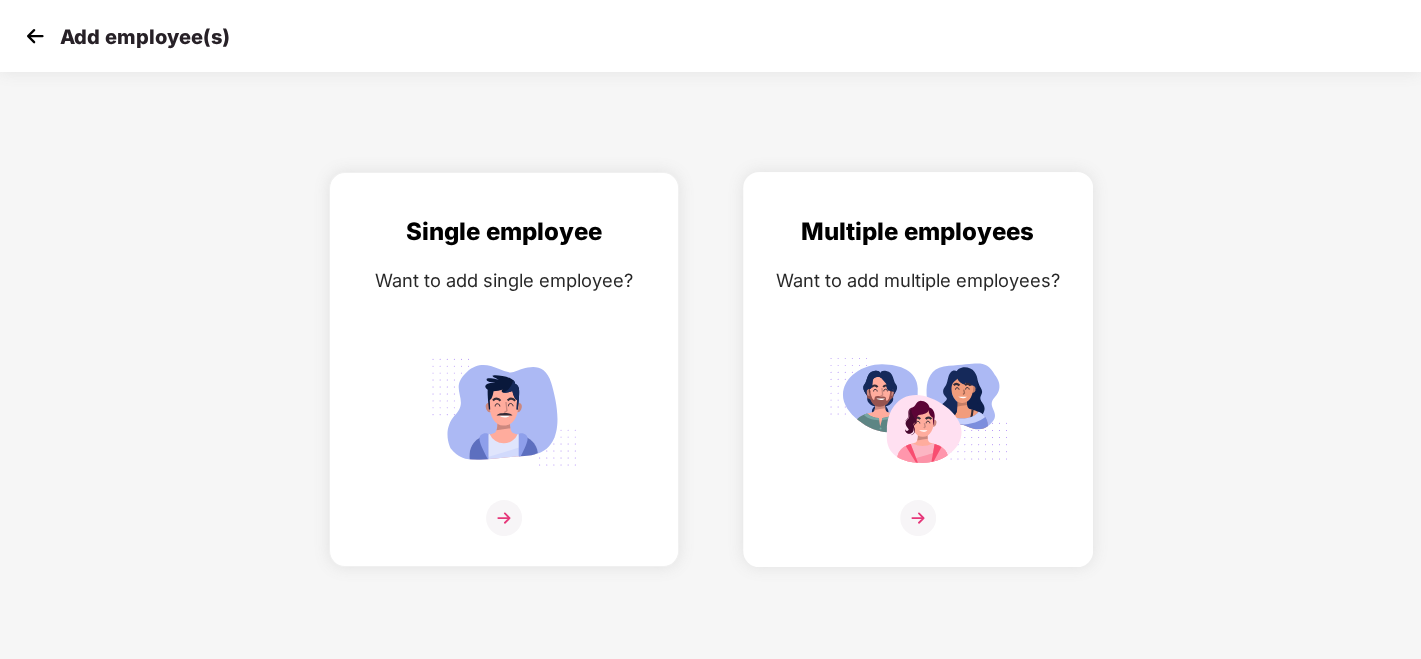 click at bounding box center [918, 518] 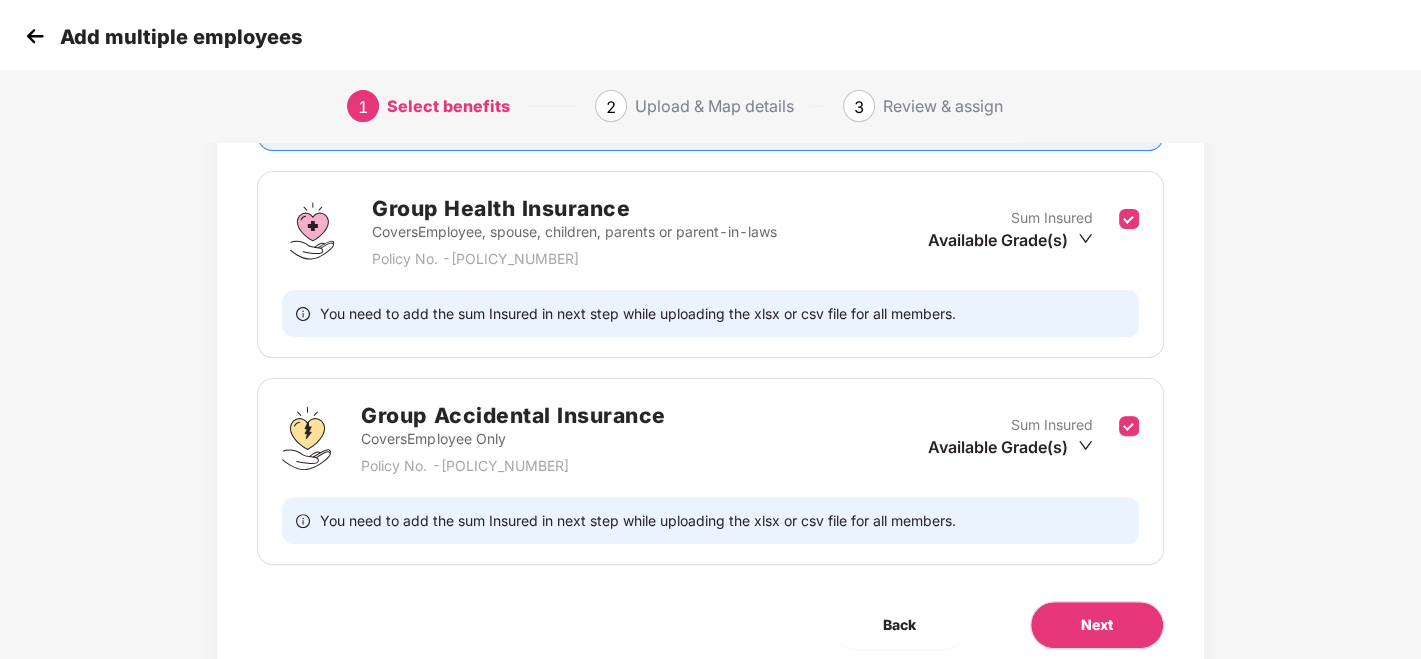 scroll, scrollTop: 351, scrollLeft: 0, axis: vertical 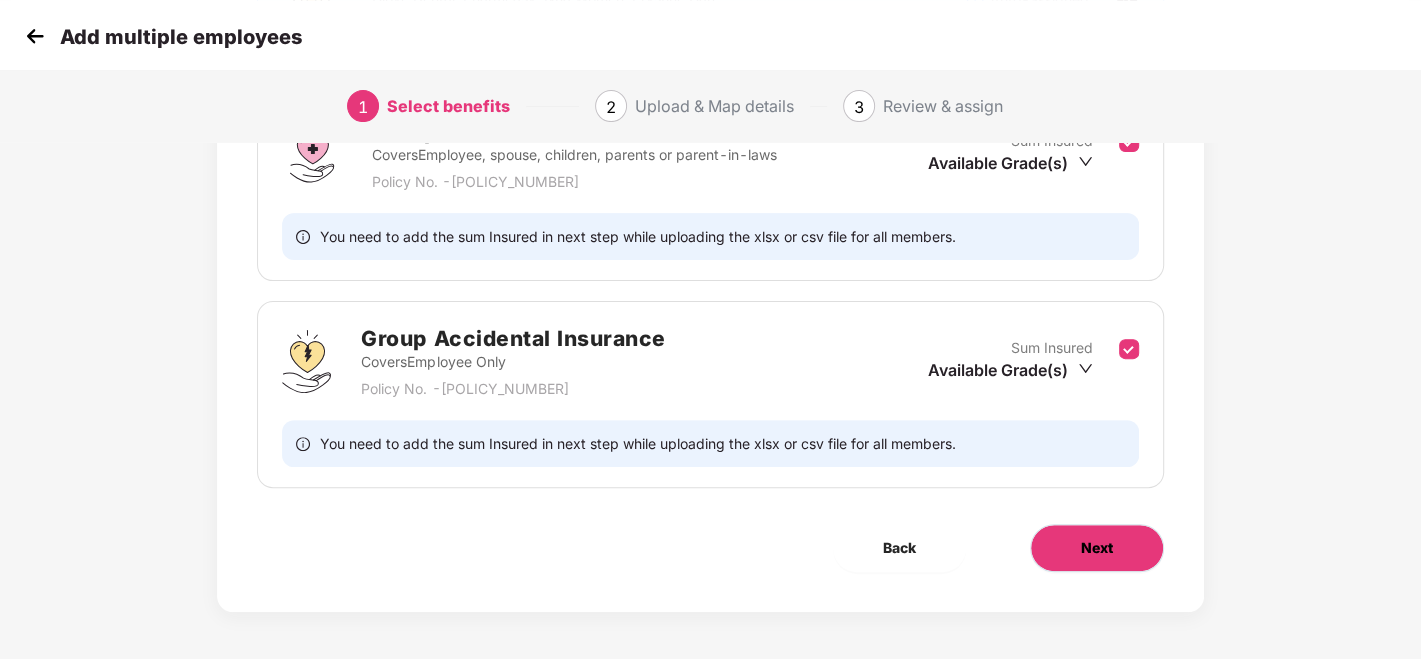 click on "Next" at bounding box center (1097, 548) 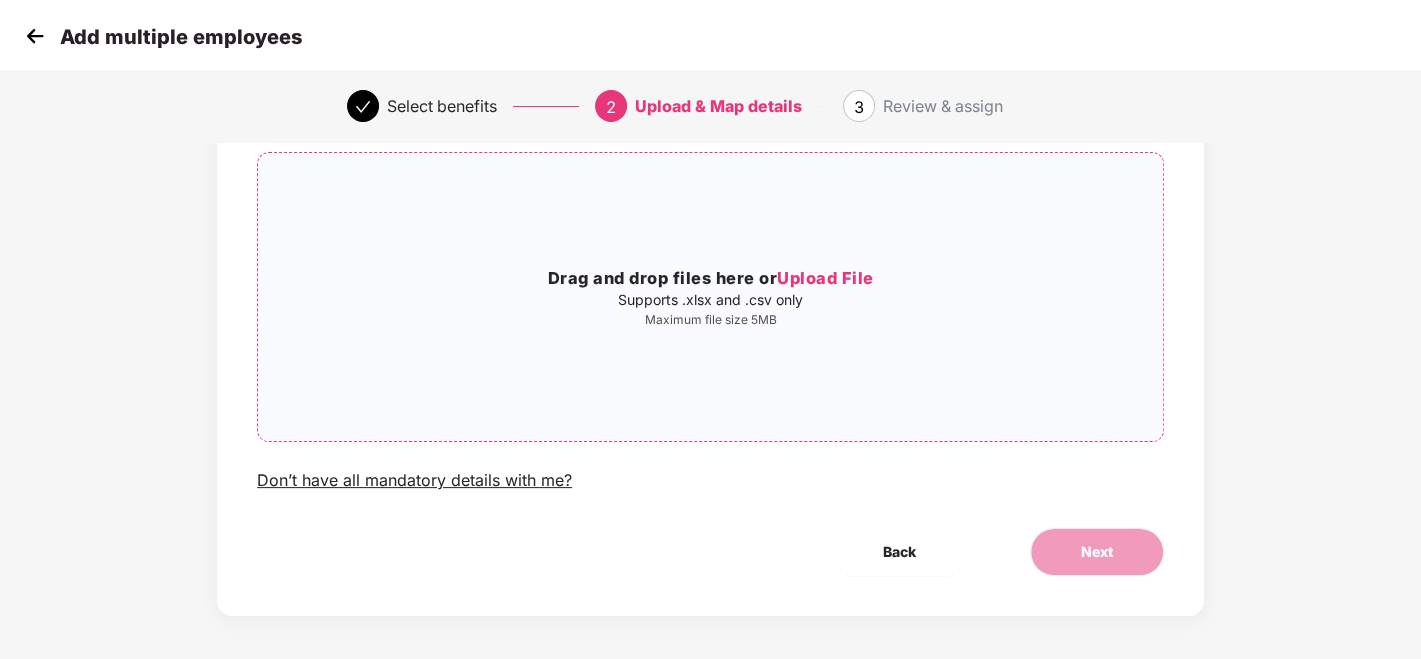 scroll, scrollTop: 144, scrollLeft: 0, axis: vertical 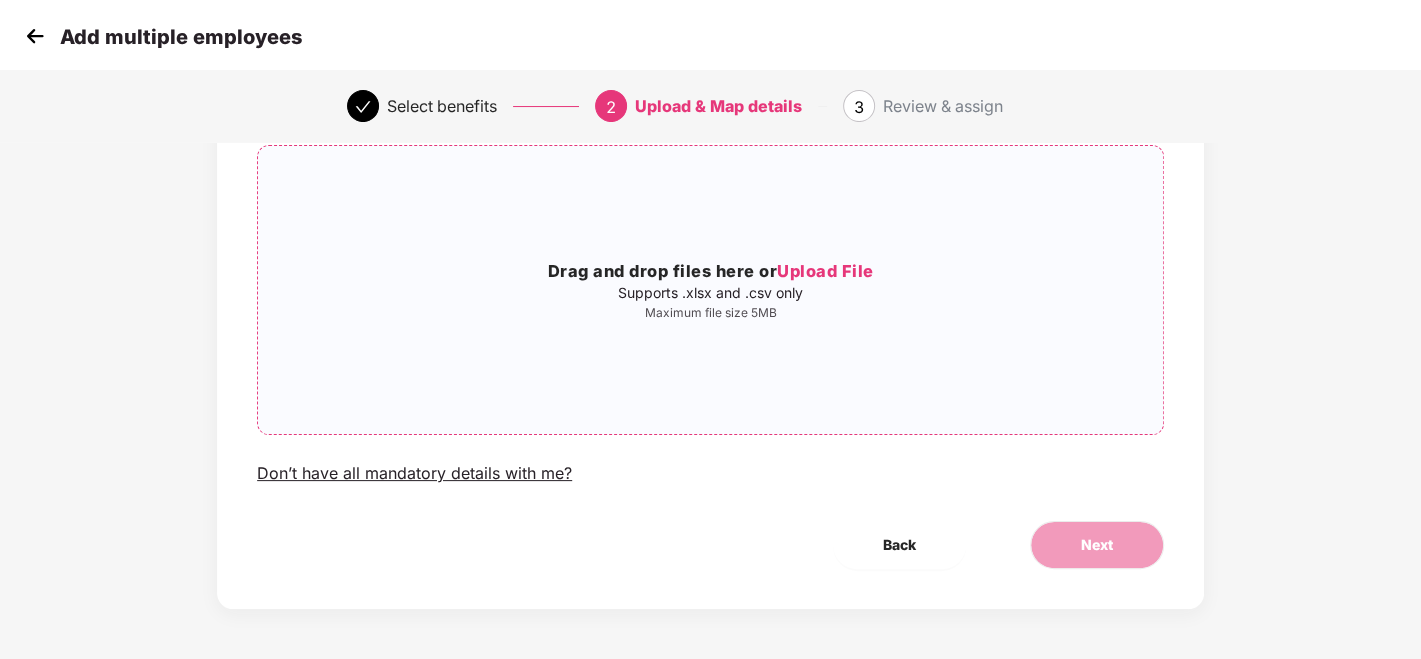 click on "Drag and drop files here or  Upload File Supports .xlsx and .csv only Maximum file size 5MB" at bounding box center (710, 290) 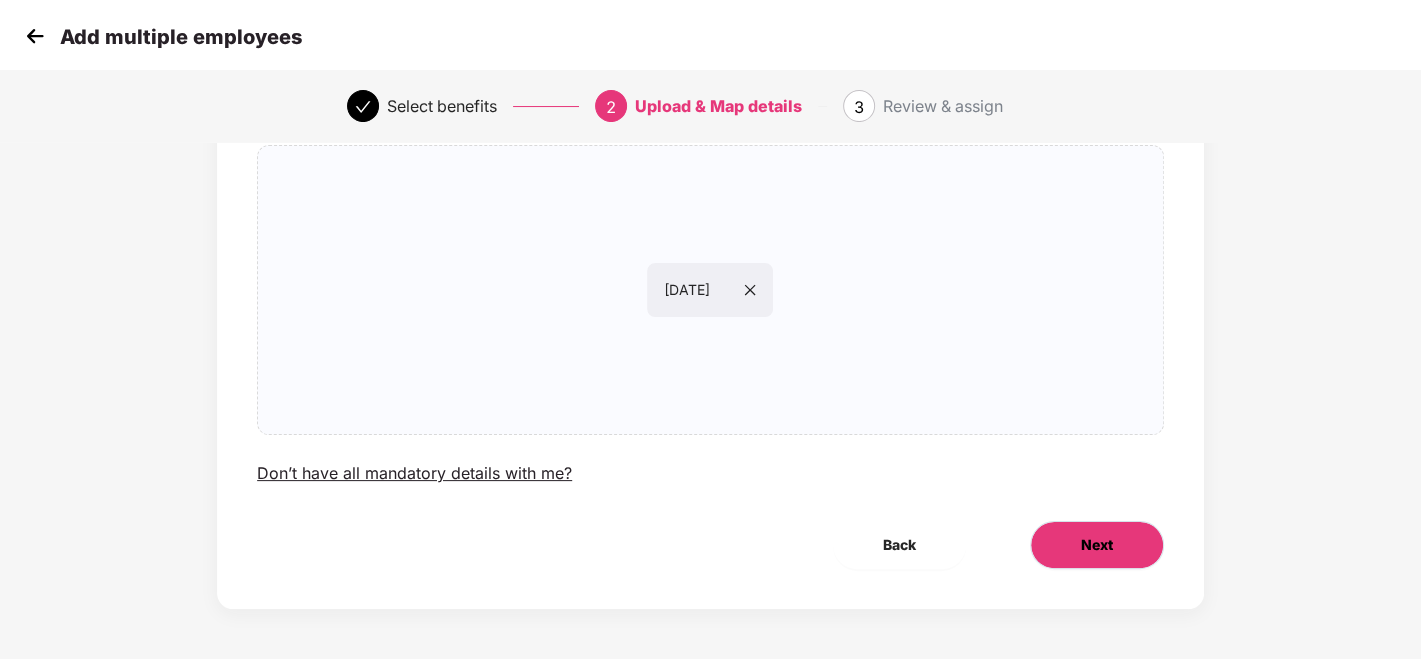 click on "Next" at bounding box center [1097, 545] 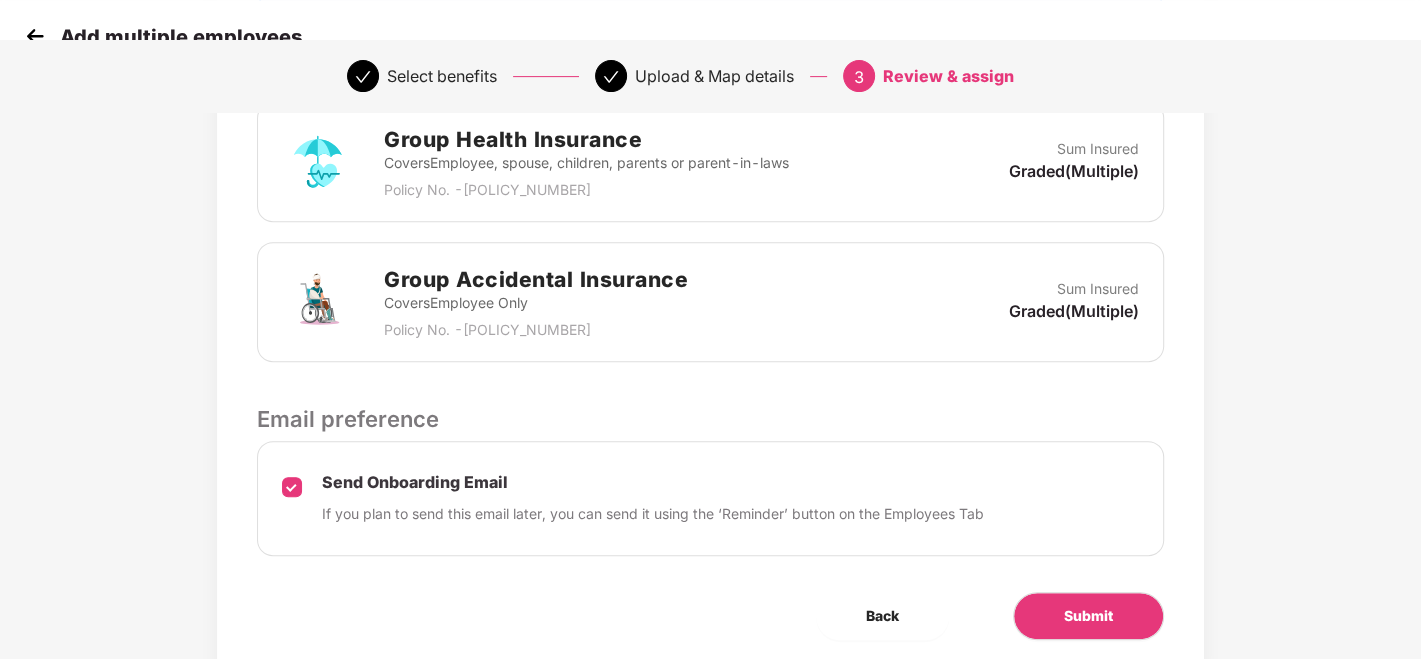 scroll, scrollTop: 555, scrollLeft: 0, axis: vertical 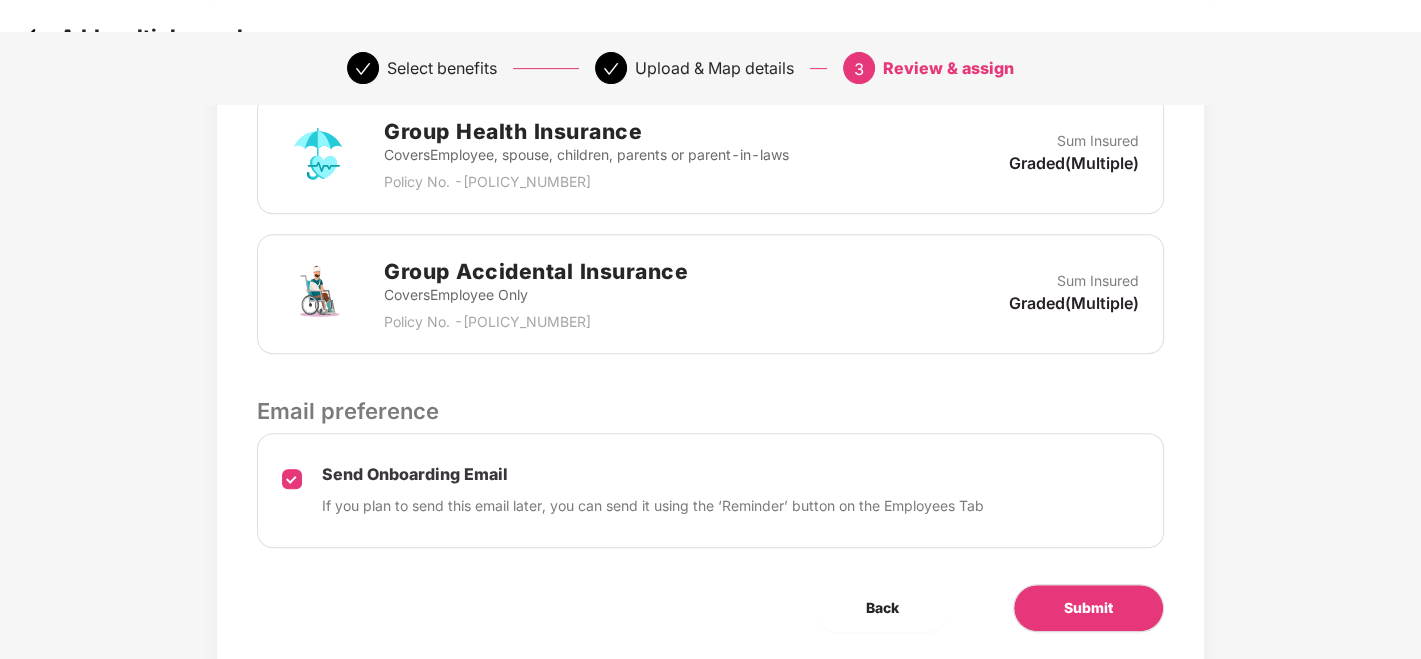 click on "Review & Assign Benefits Data Mapped Successfully Employee-data.csv Affinity Benefits Clove Dental, Pharmeasy, Nua Women, Prystine Care etc will be automatically assigned by adding employees Auto-assigned Selected Benefits Group Health Insurance Covers Employee, spouse, children, parents or parent-in-laws Policy No. - [POLICY_NUMBER] Sum Insured Graded(Multiple) Group Accidental Insurance Covers Employee Only Policy No. - [POLICY_NUMBER] Sum Insured Graded(Multiple) Email preference Send Onboarding Email If you plan to send this email later, you can send it using the ‘Reminder’ button on the Employees Tab Back Submit" at bounding box center [710, 140] 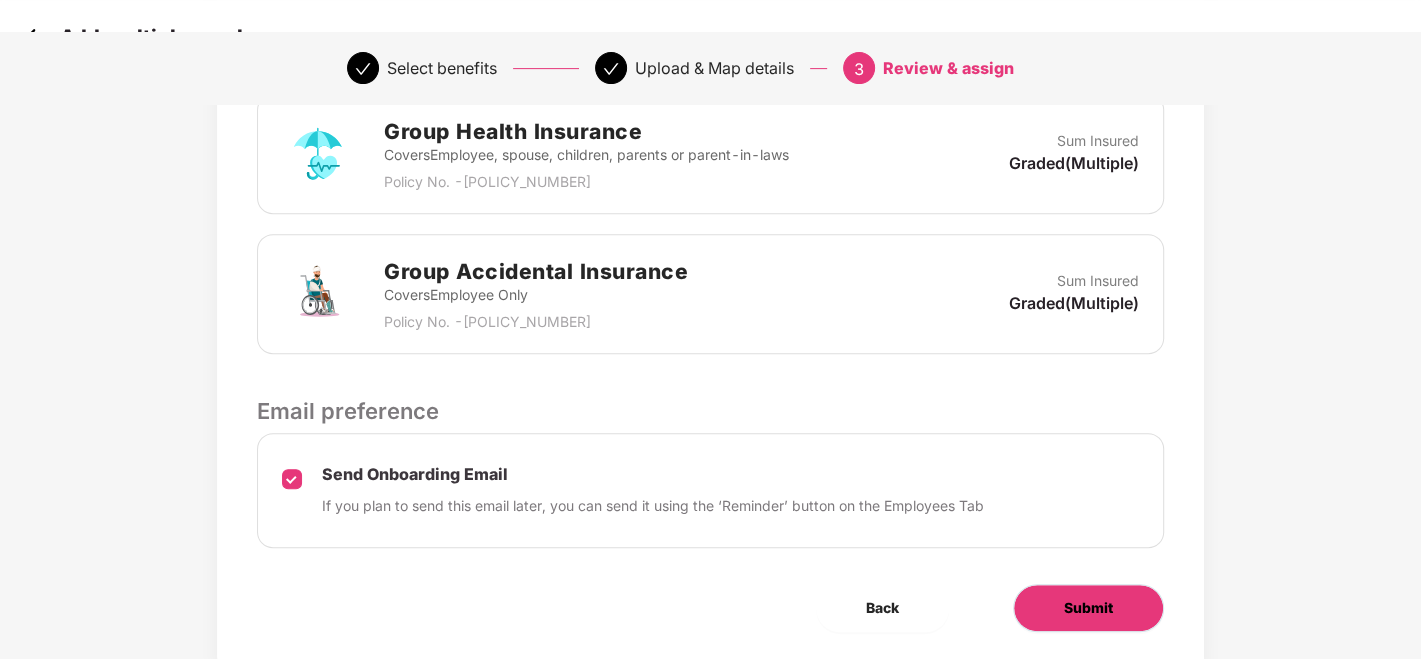click on "Submit" at bounding box center [1088, 608] 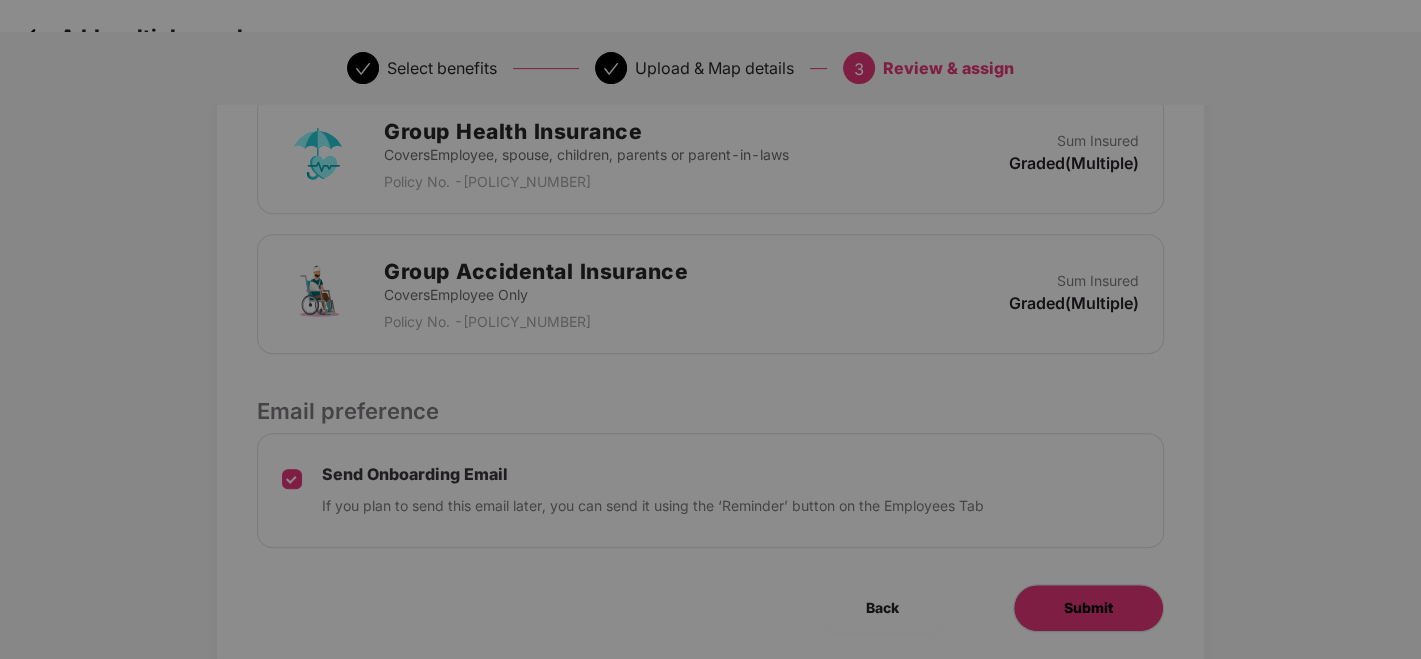 scroll, scrollTop: 0, scrollLeft: 0, axis: both 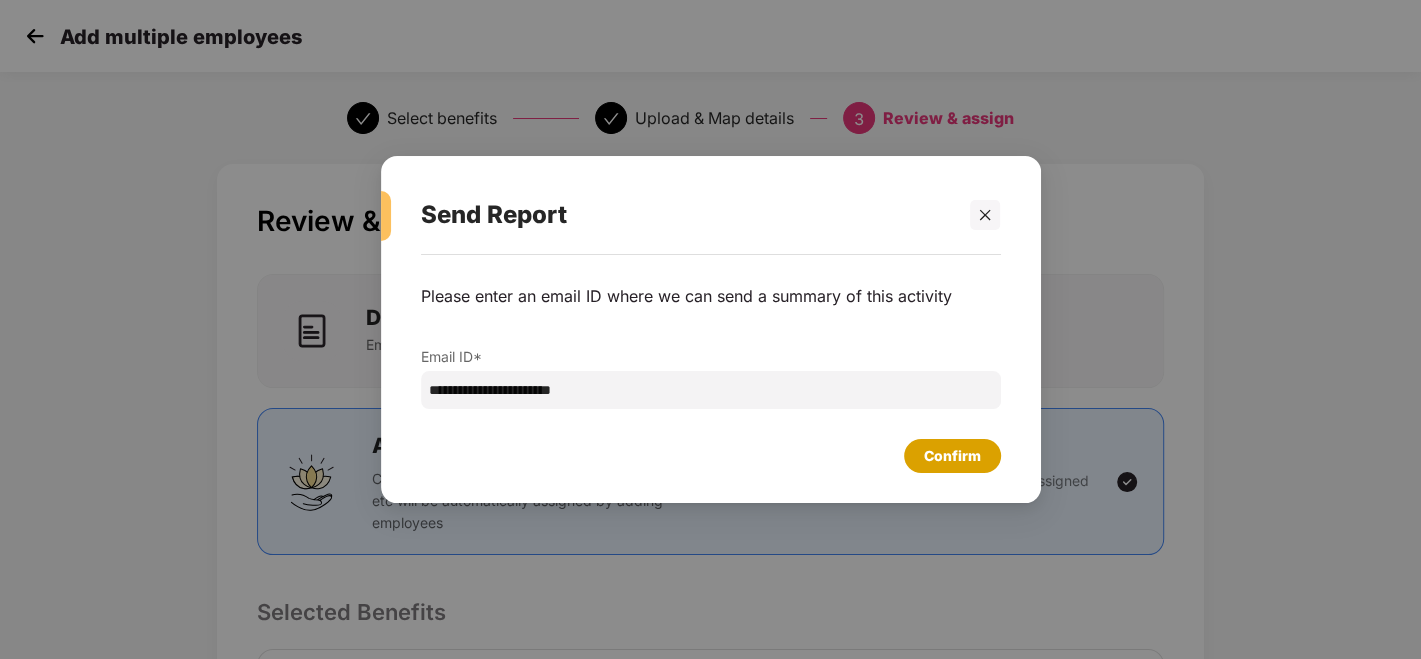 click on "Confirm" at bounding box center [952, 456] 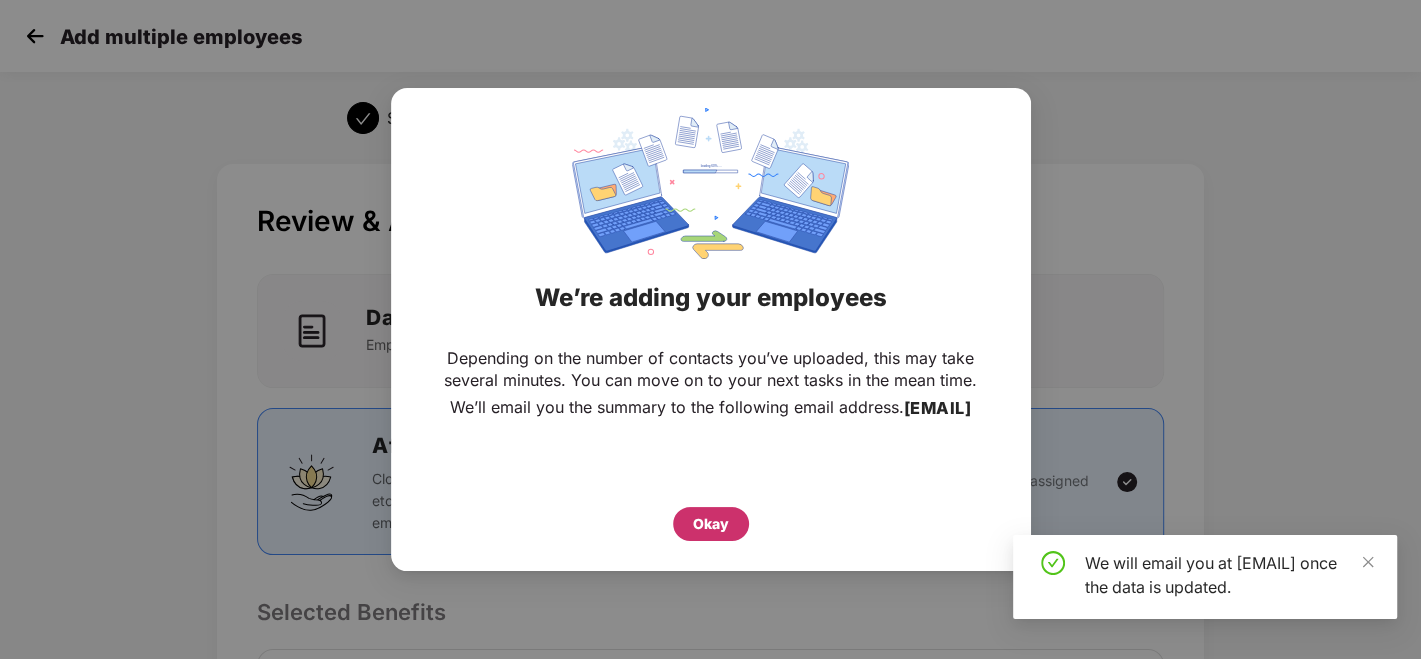 click on "Okay" at bounding box center (711, 524) 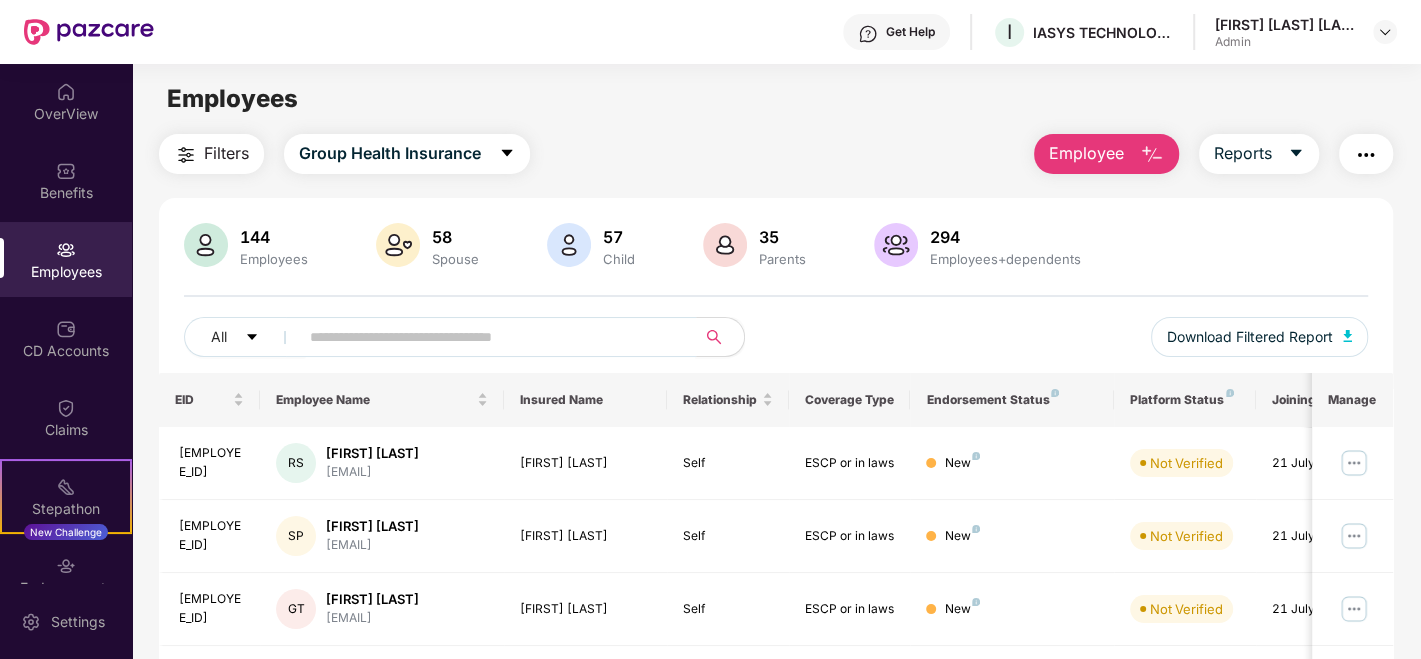 click at bounding box center (489, 337) 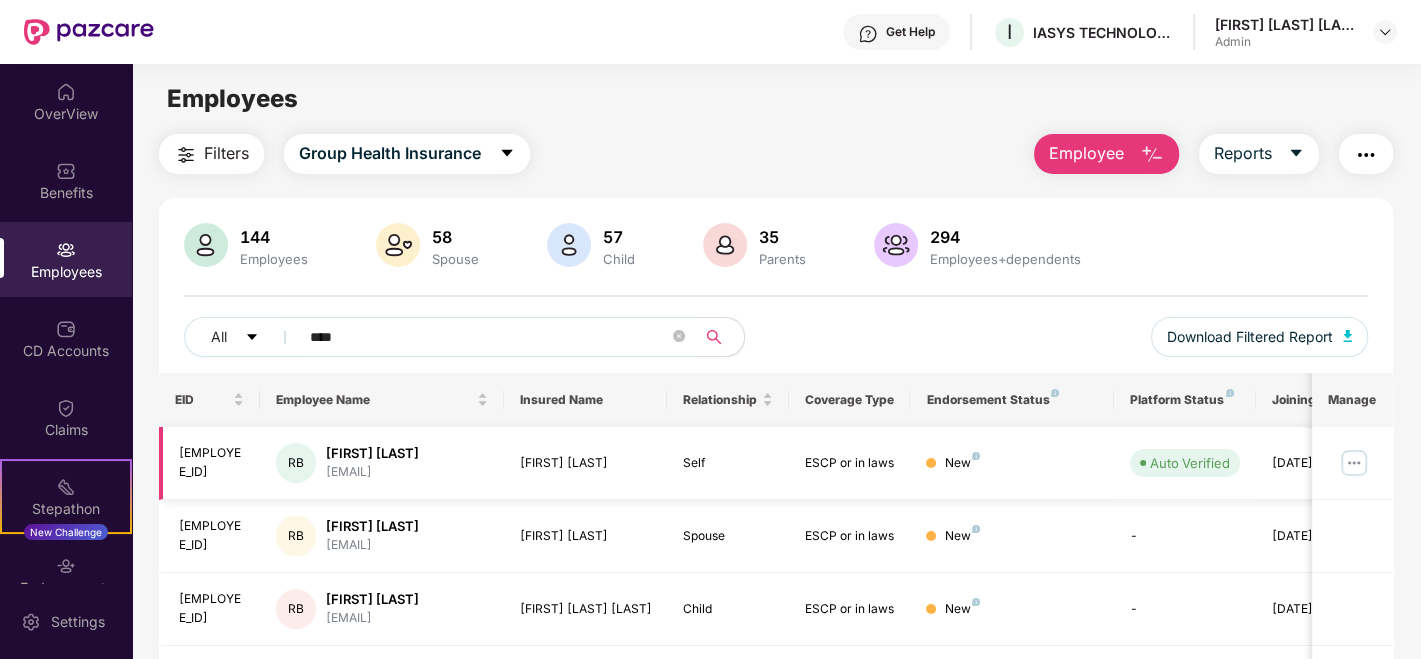 type on "****" 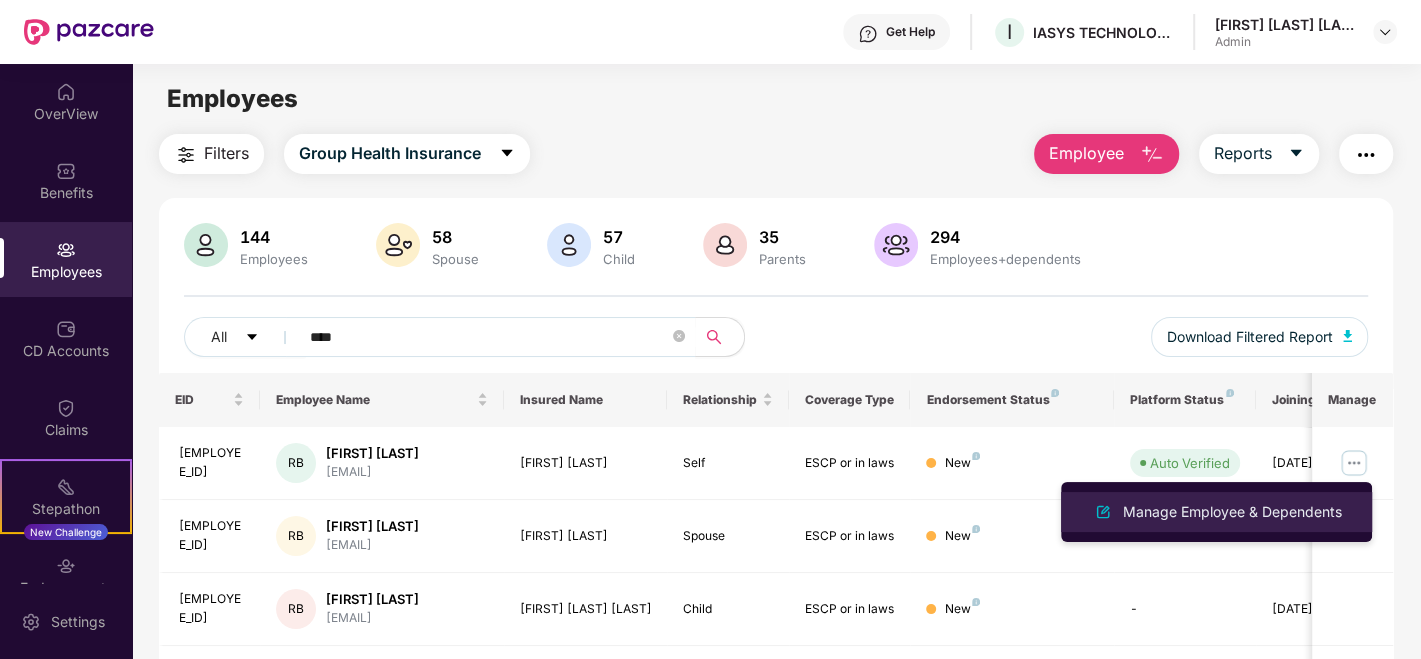 click on "Manage Employee & Dependents" at bounding box center [1232, 512] 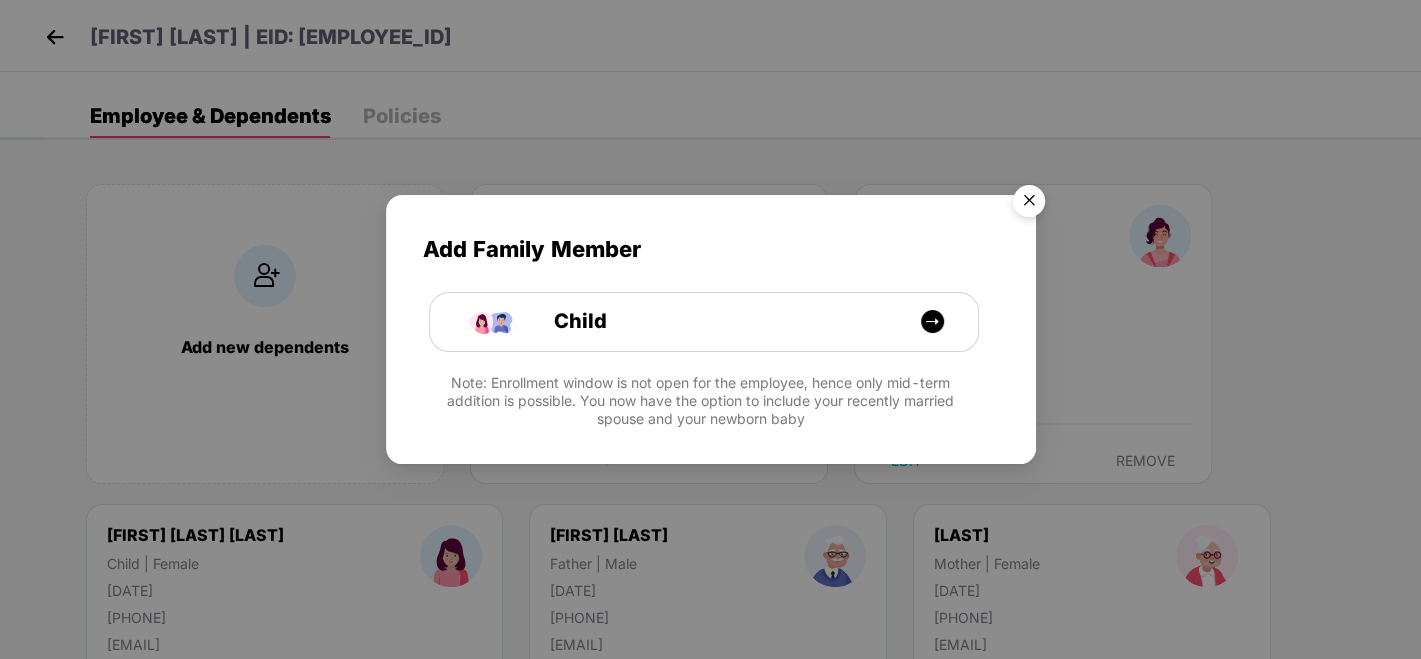 click at bounding box center (1029, 204) 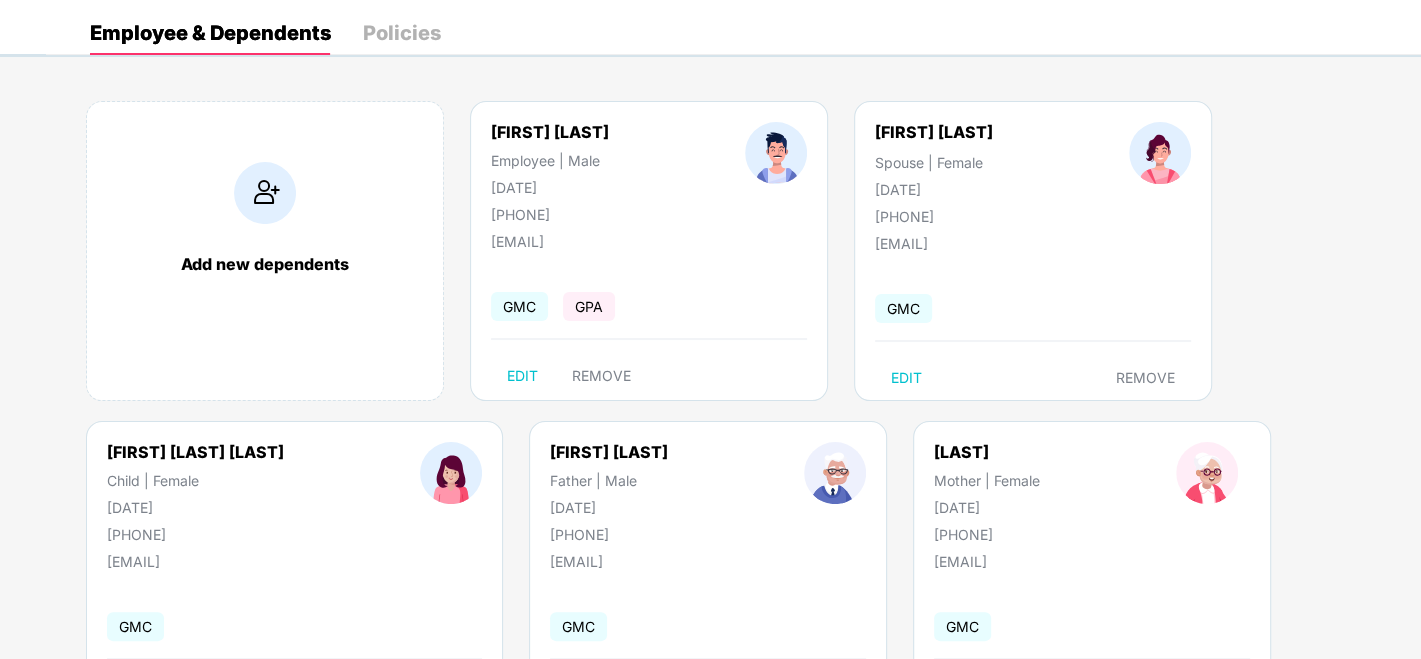 scroll, scrollTop: 0, scrollLeft: 0, axis: both 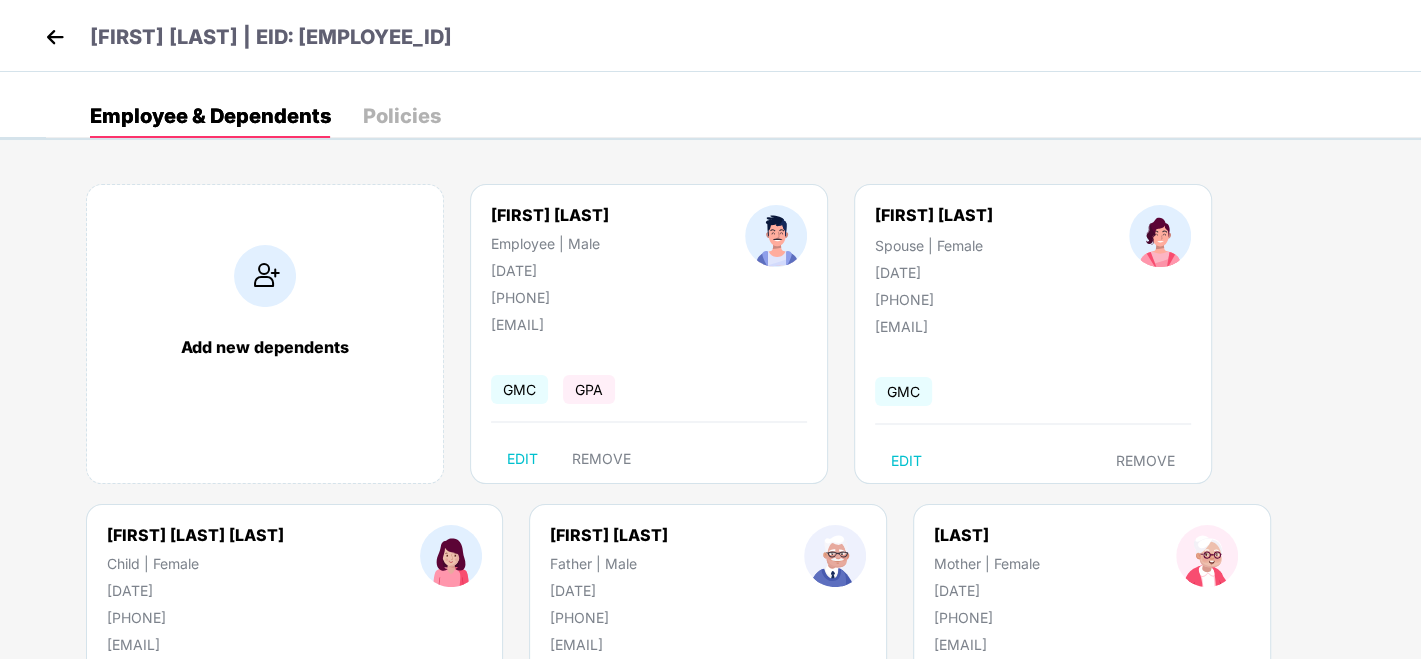 click at bounding box center (55, 37) 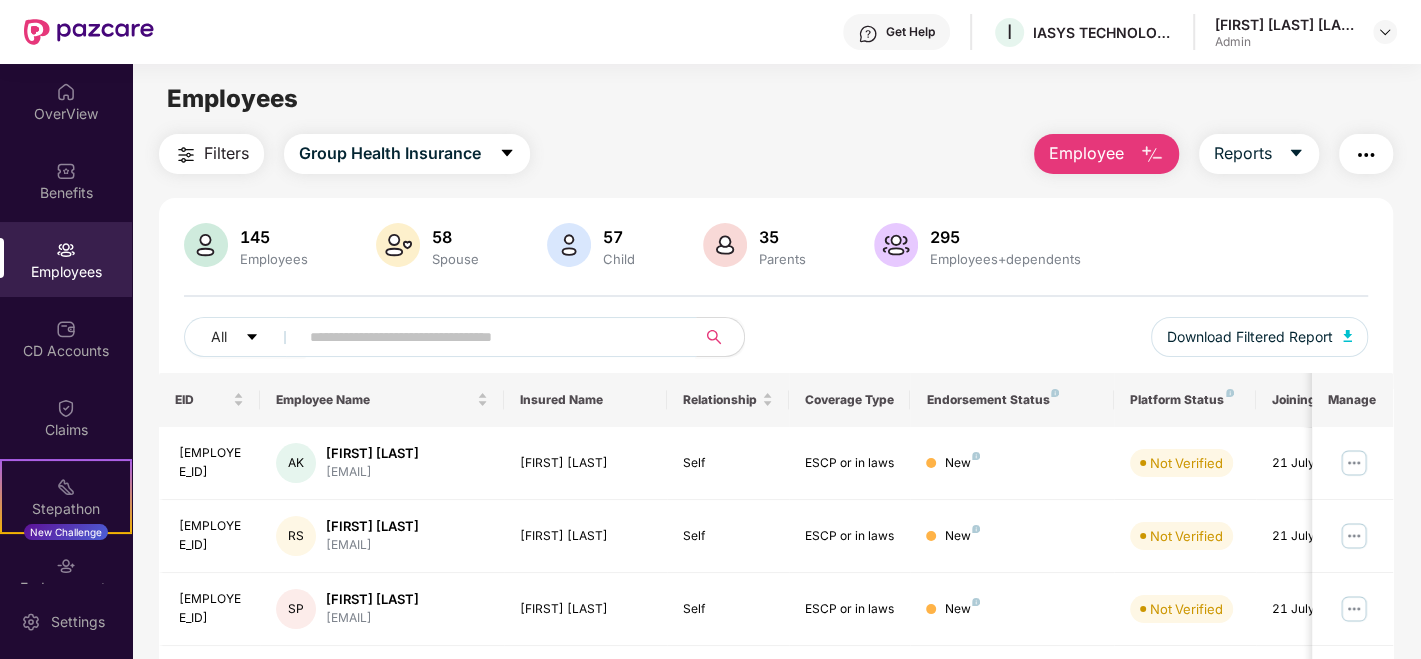 click at bounding box center (491, 337) 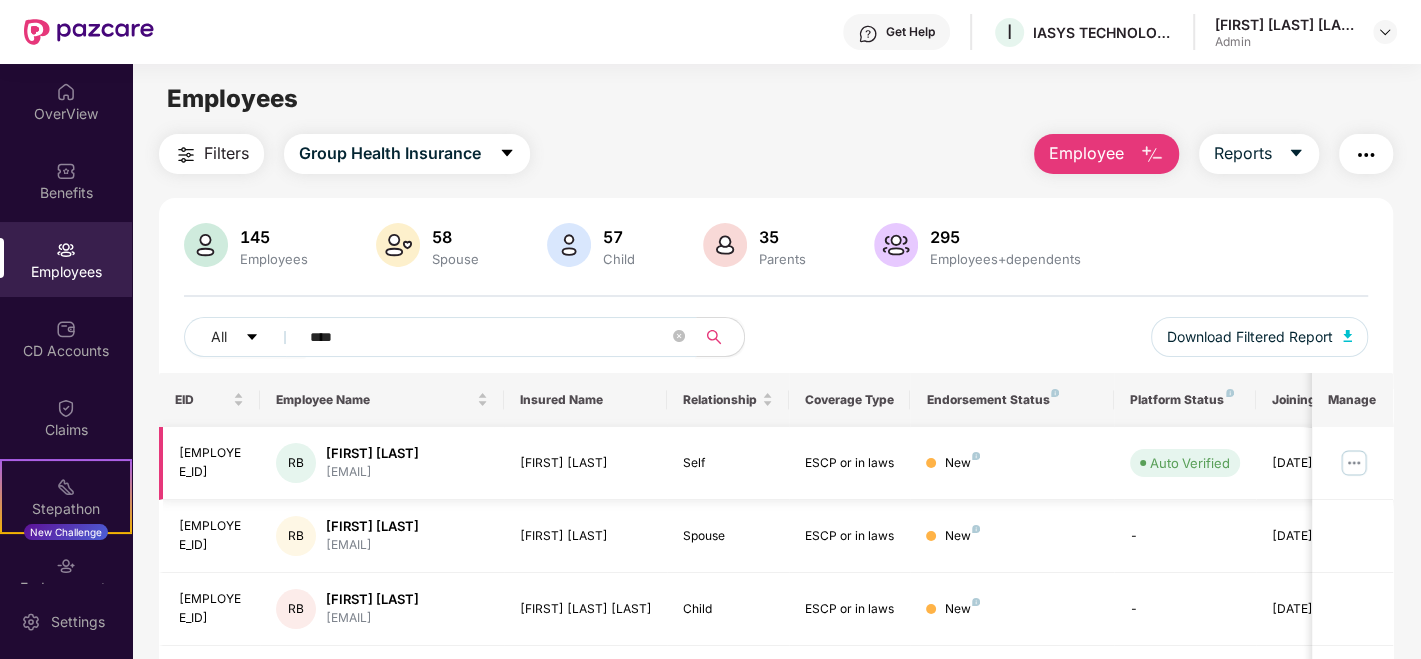type on "****" 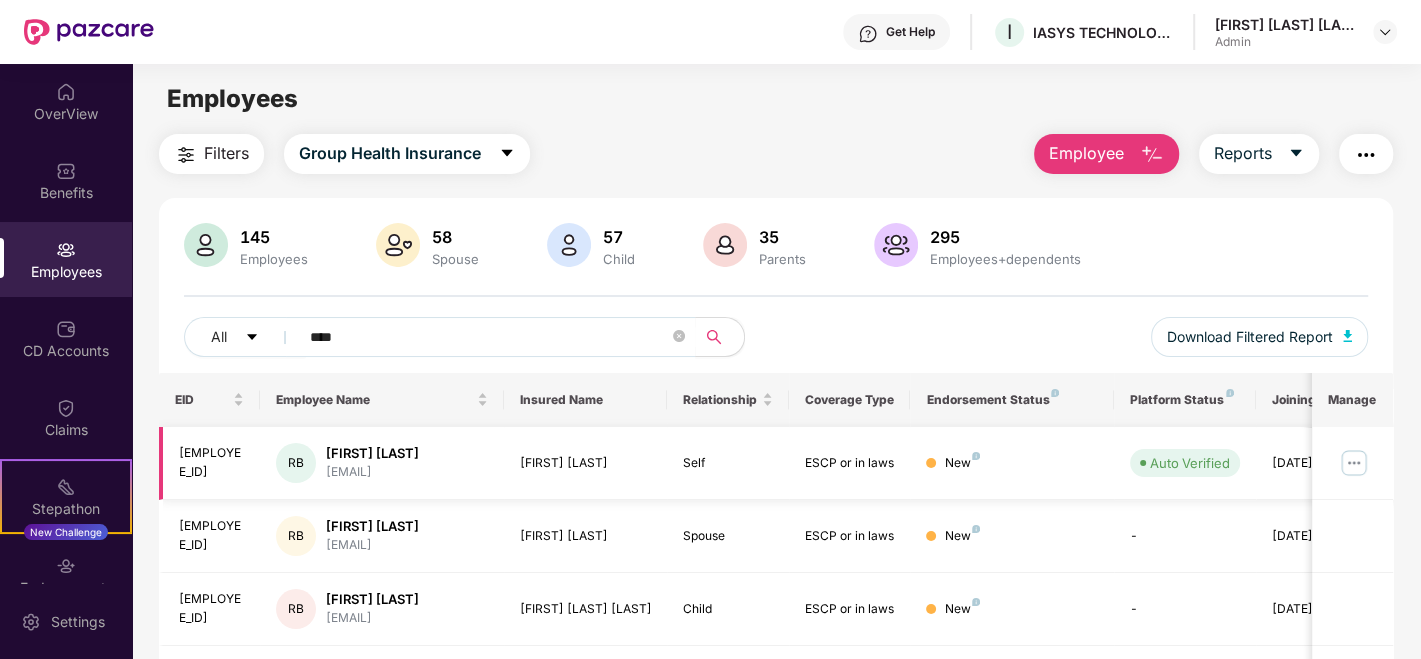 click at bounding box center [1354, 463] 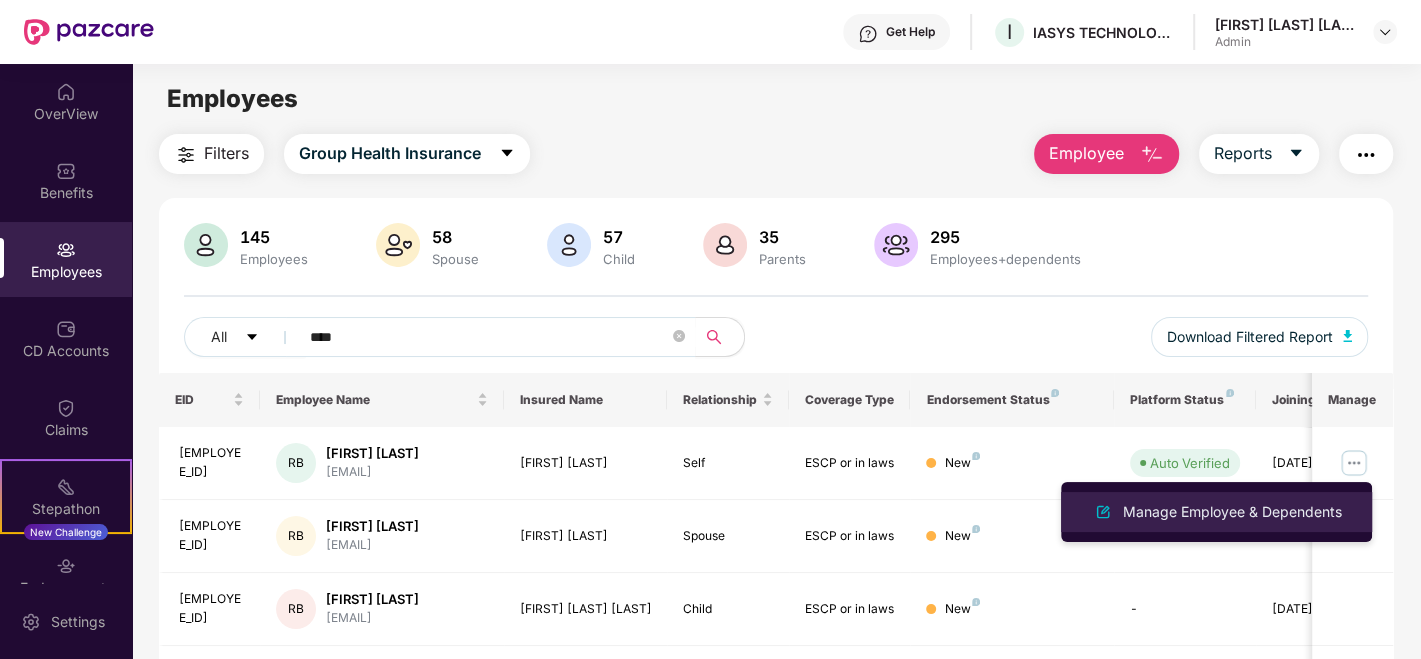 click on "Manage Employee & Dependents" at bounding box center (1232, 512) 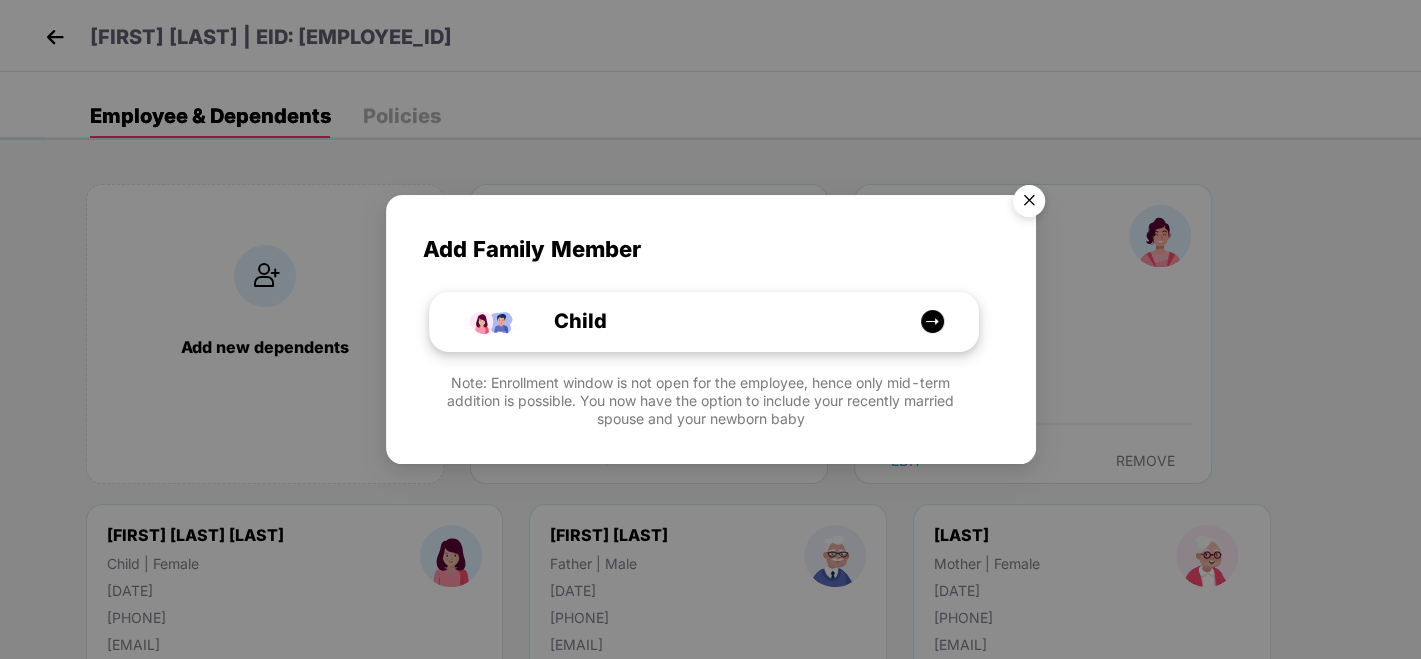 click on "Child" at bounding box center [714, 321] 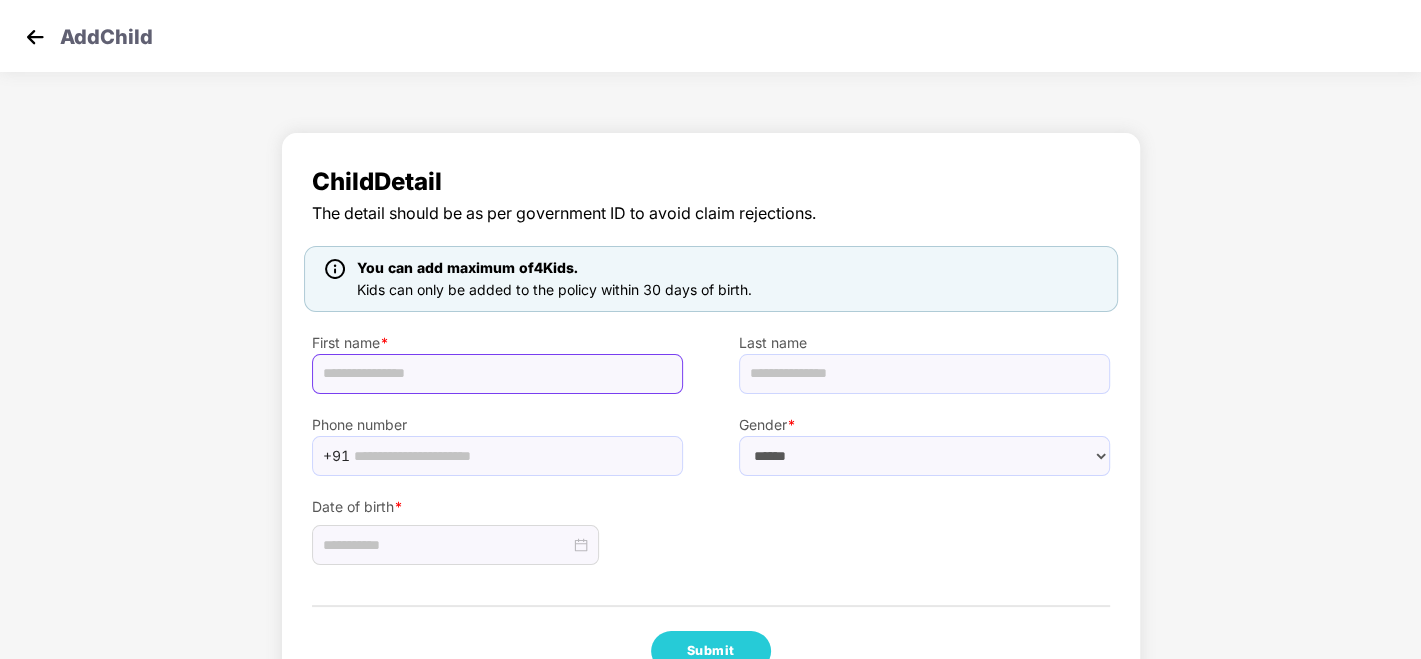 click at bounding box center (497, 374) 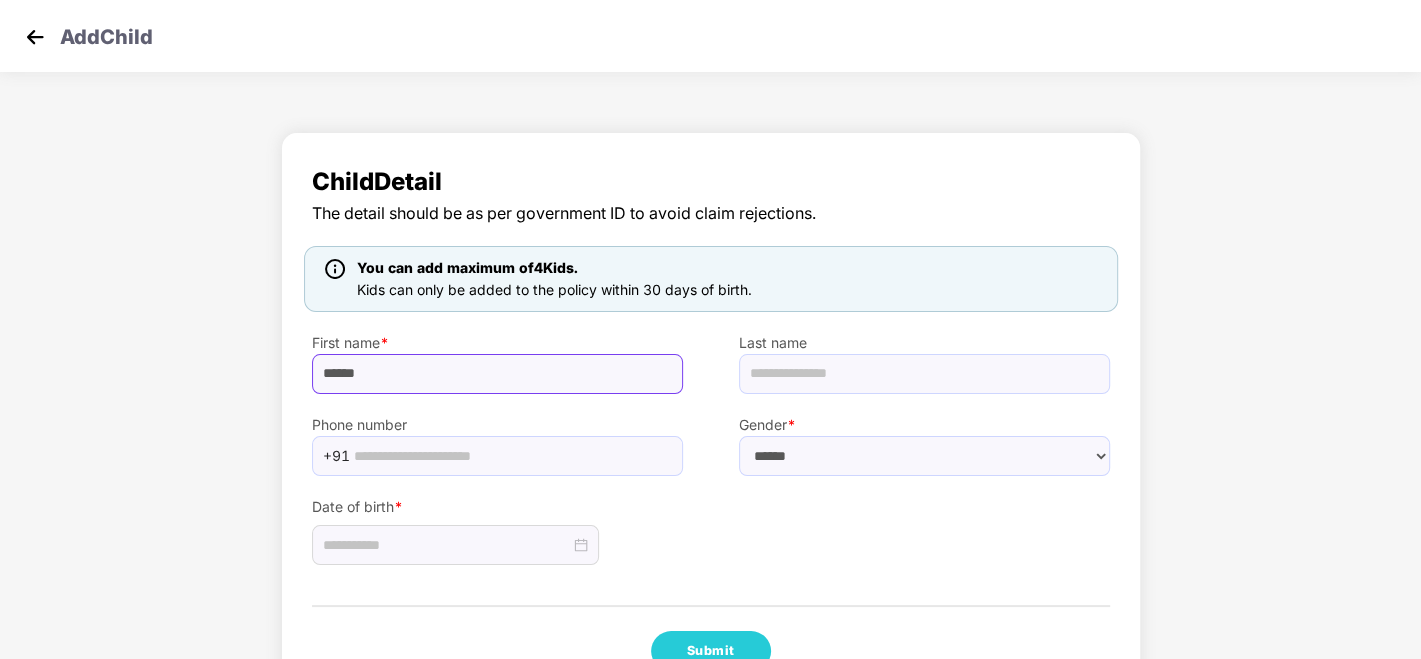 type on "******" 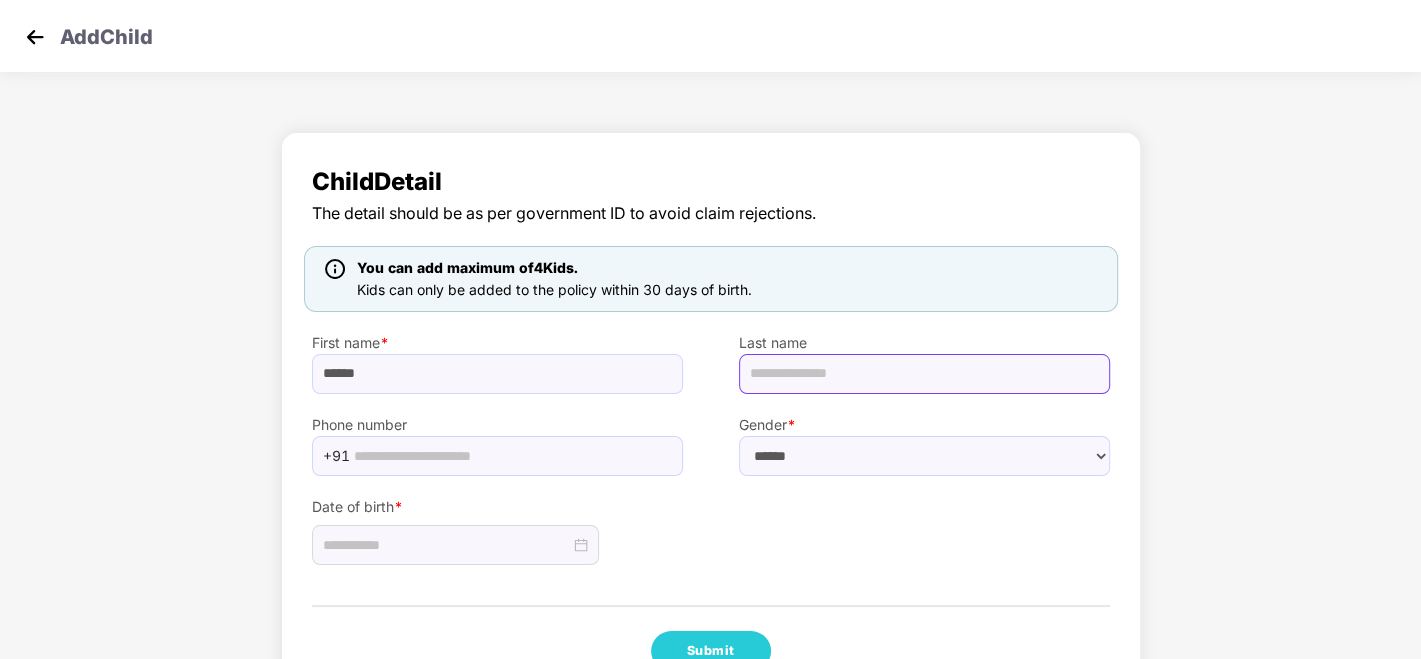 click at bounding box center (924, 374) 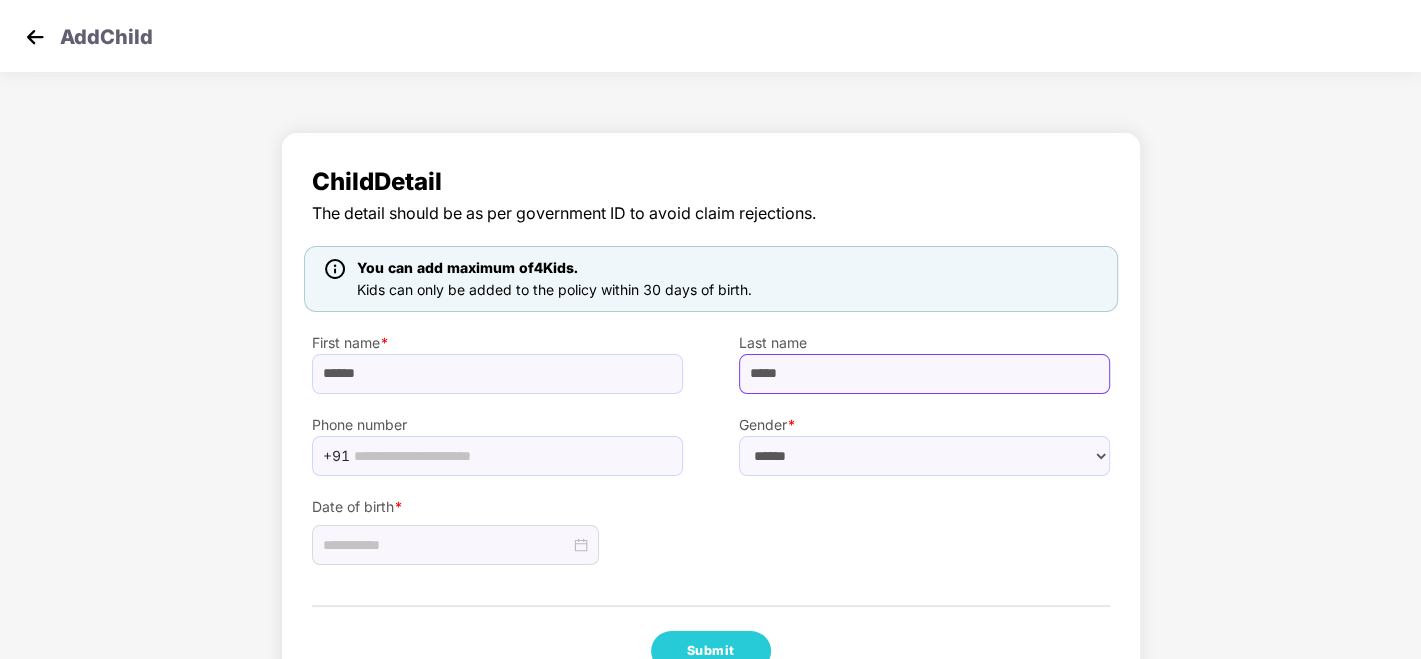 type on "*****" 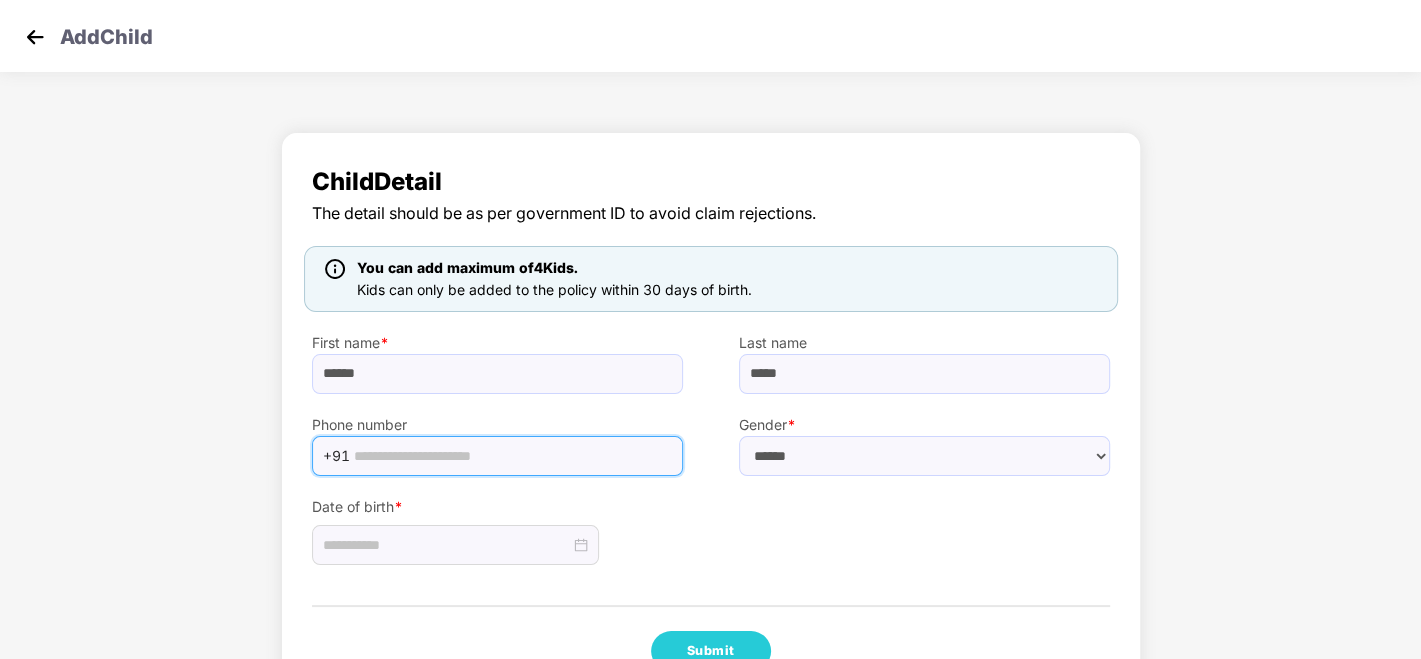click at bounding box center [512, 456] 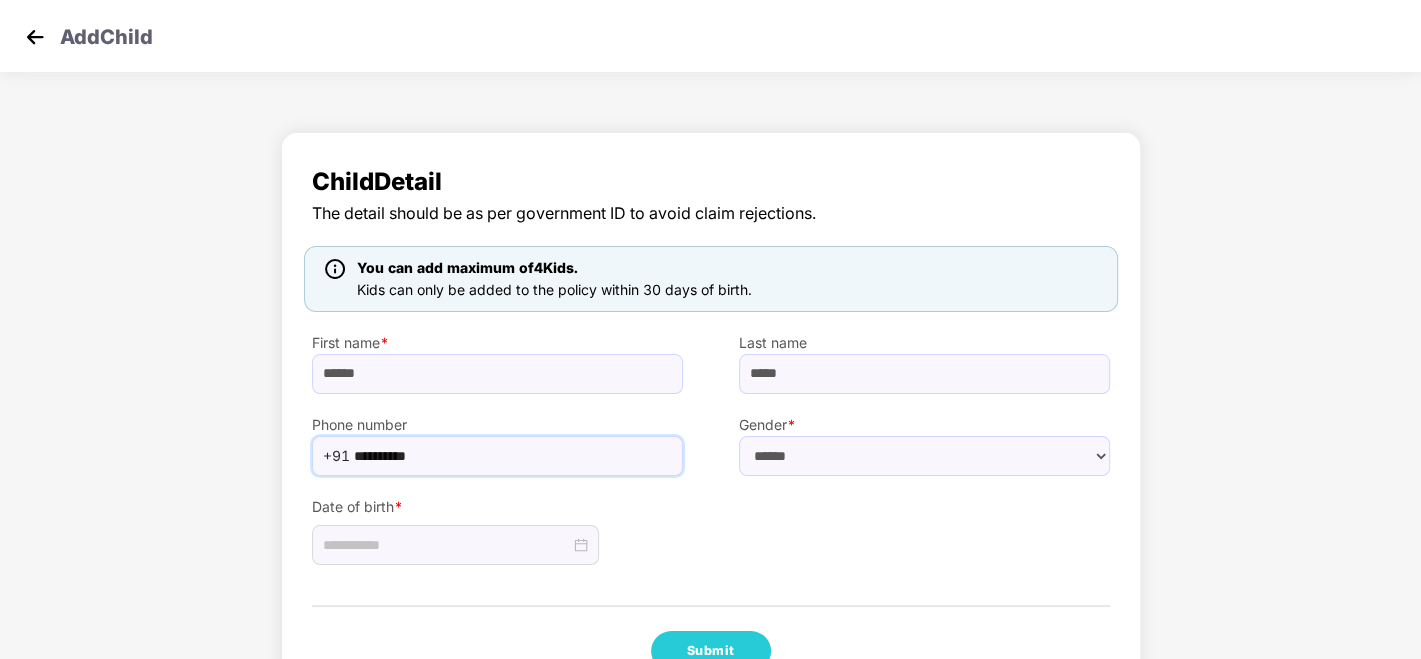 type on "**********" 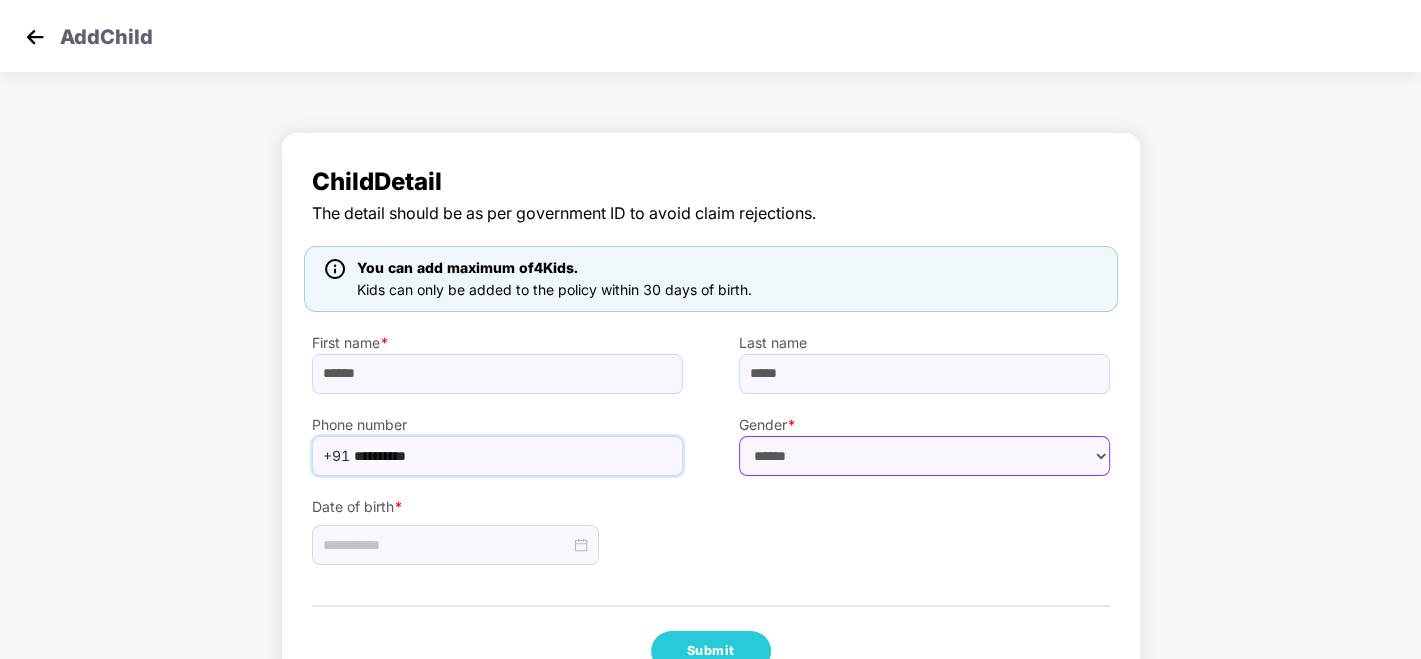 click on "****** **** ******" at bounding box center (924, 456) 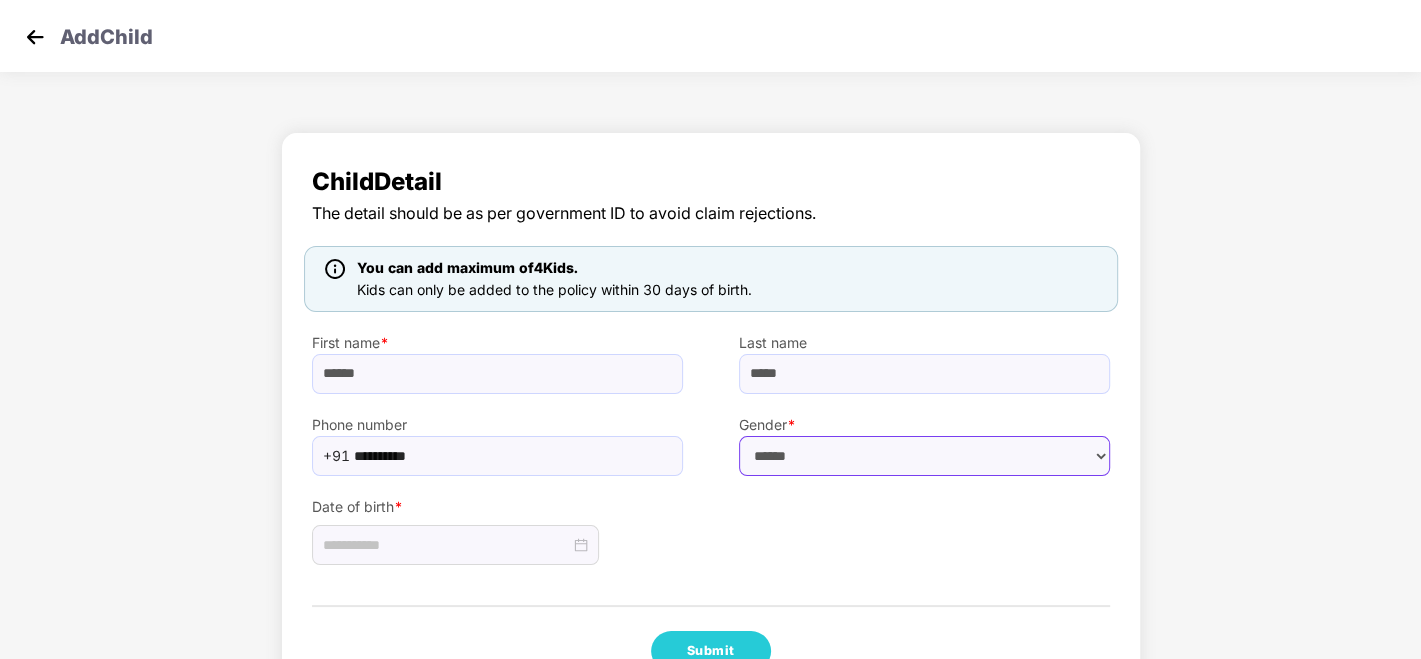 select on "****" 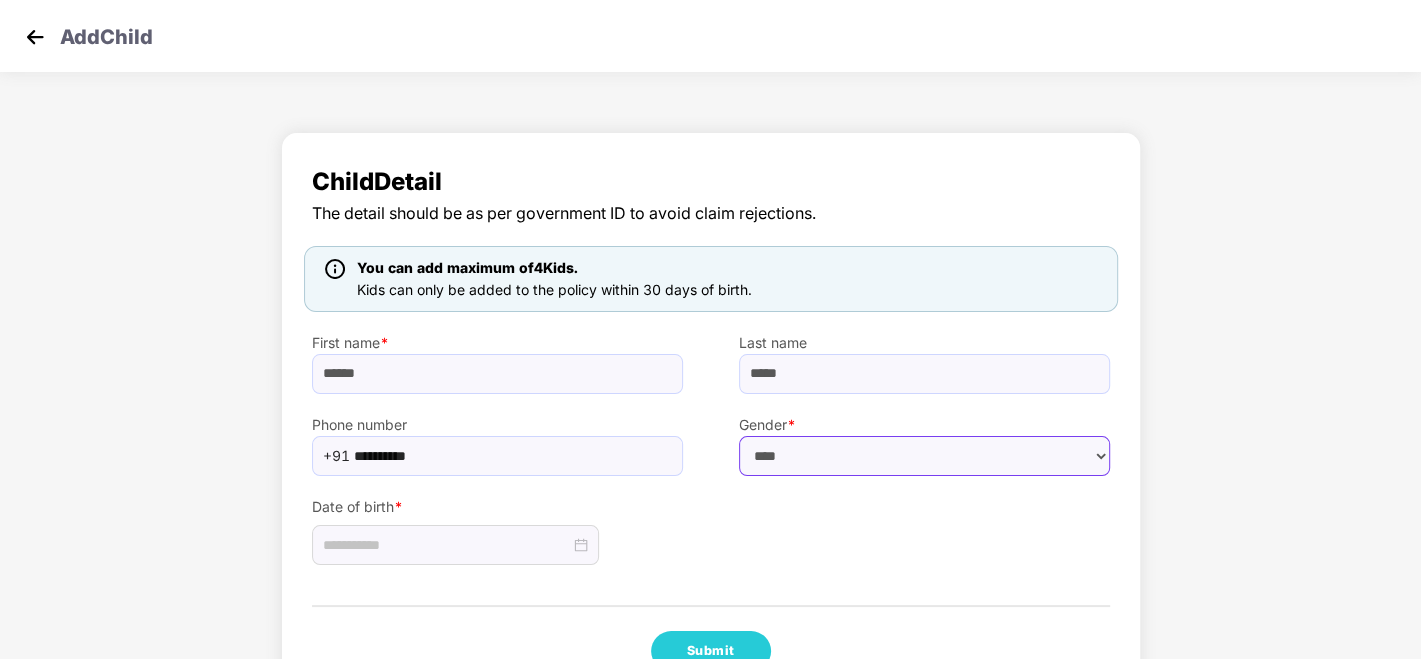 click on "****** **** ******" at bounding box center [924, 456] 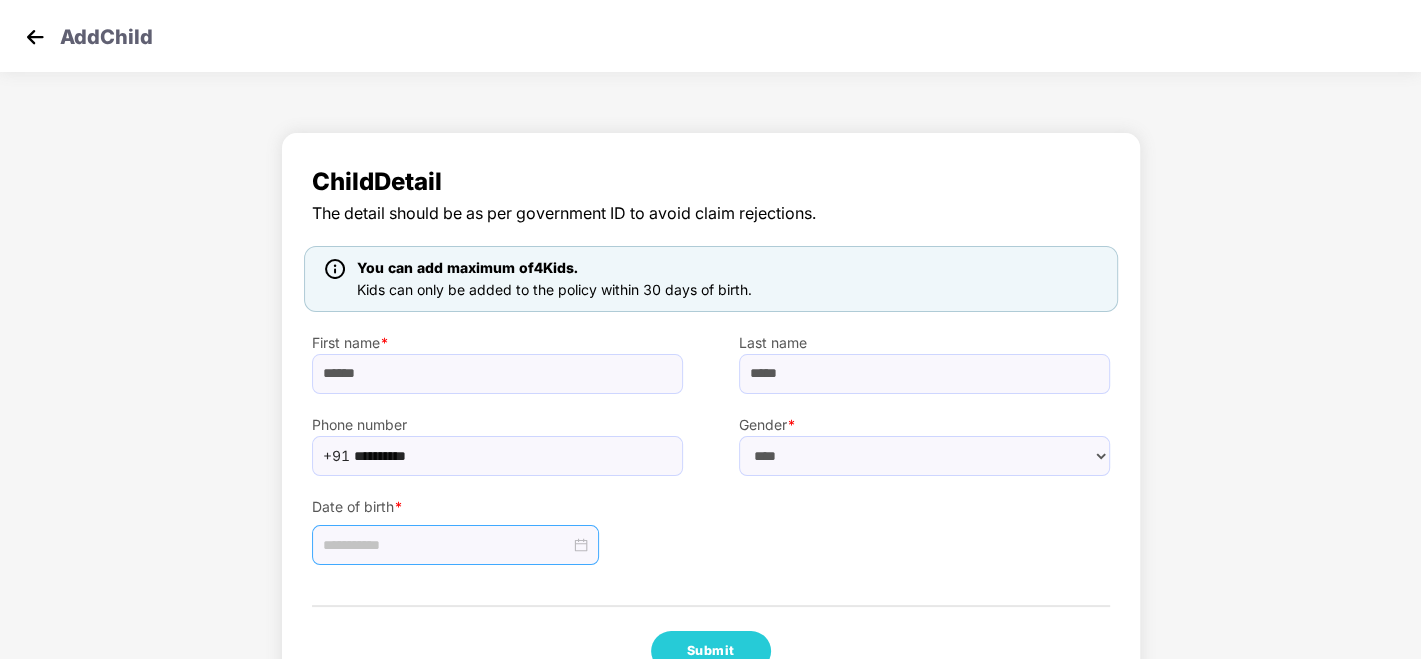 click at bounding box center (455, 545) 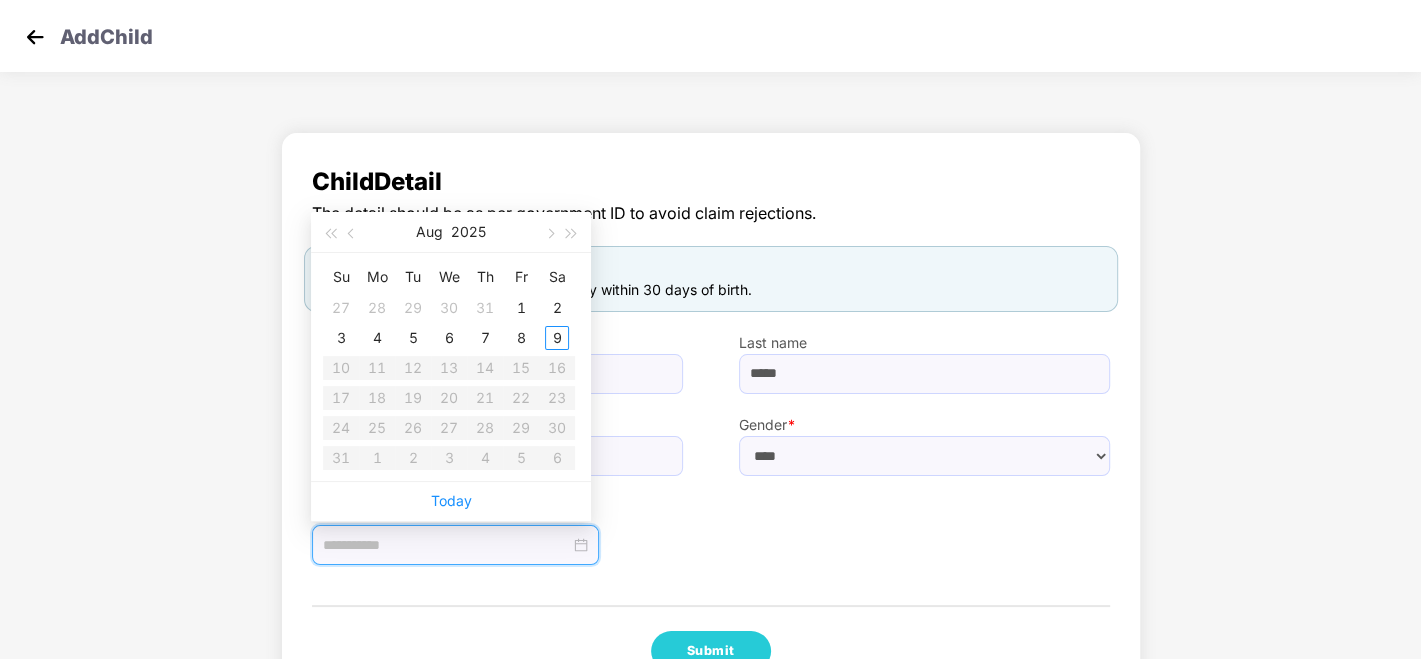 type on "**********" 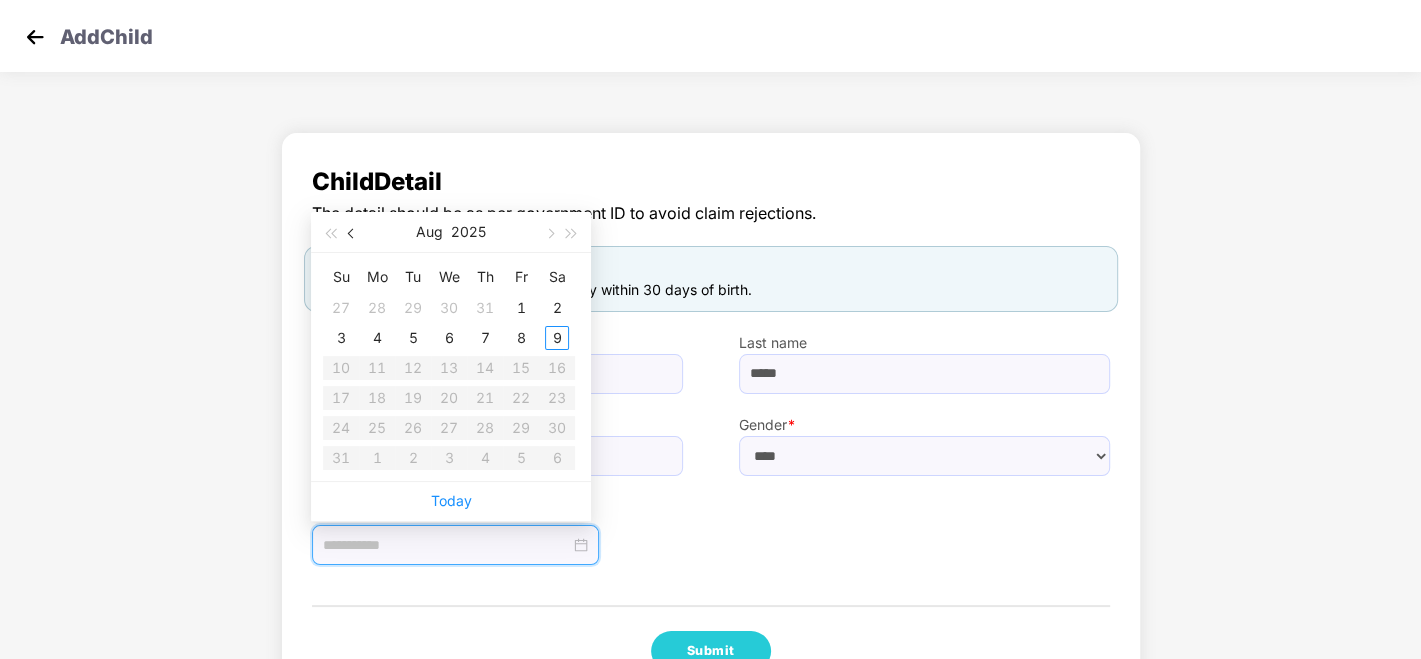 click at bounding box center [352, 232] 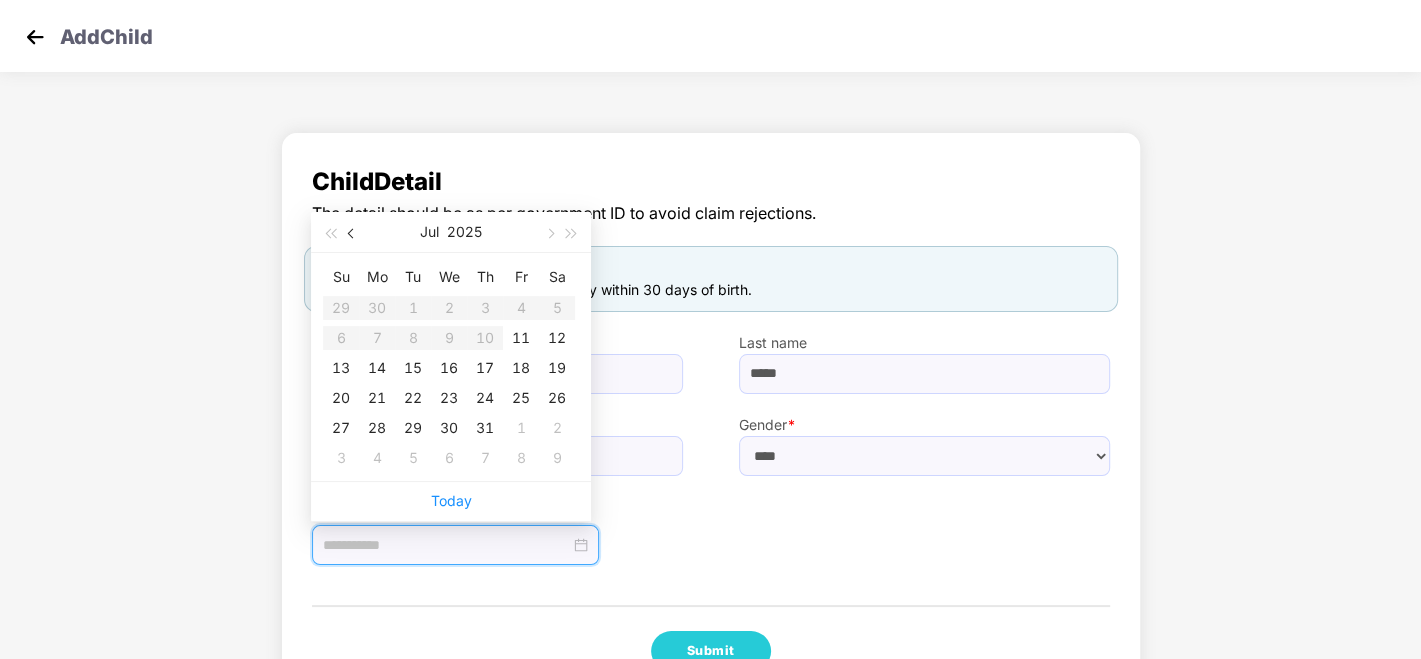 click at bounding box center [352, 232] 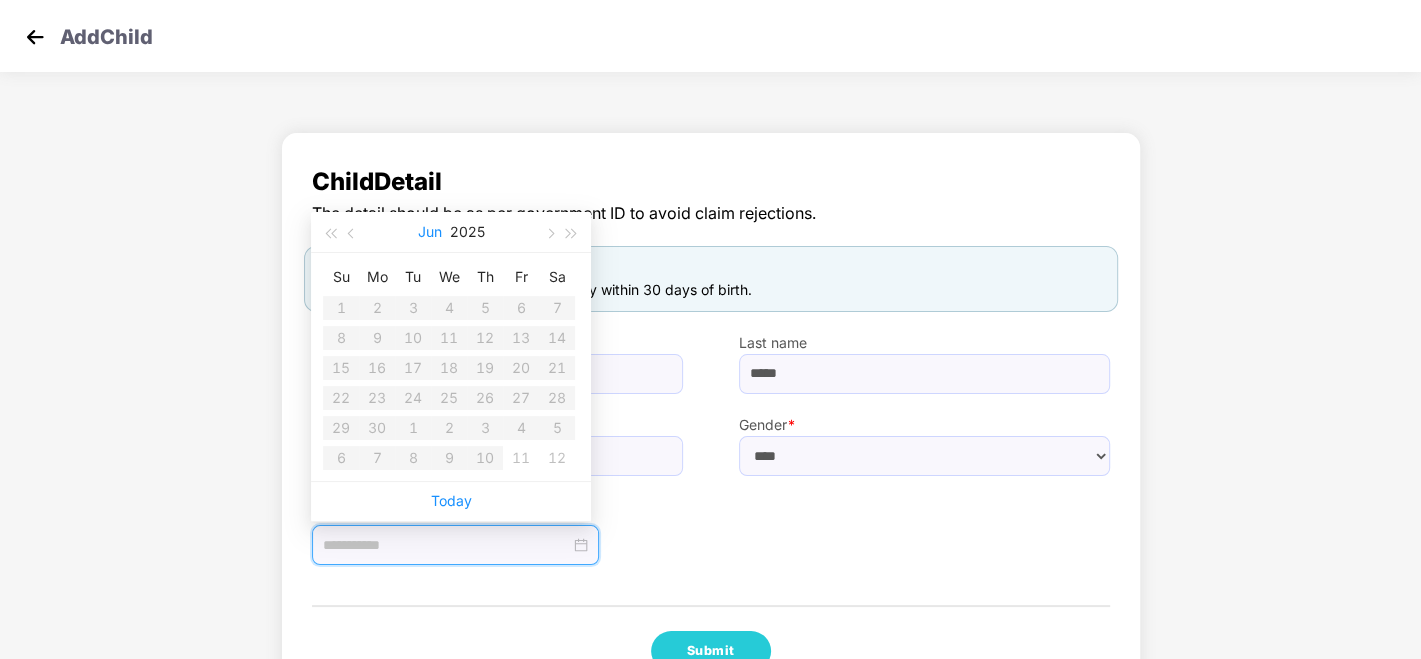 click on "Jun" at bounding box center (430, 232) 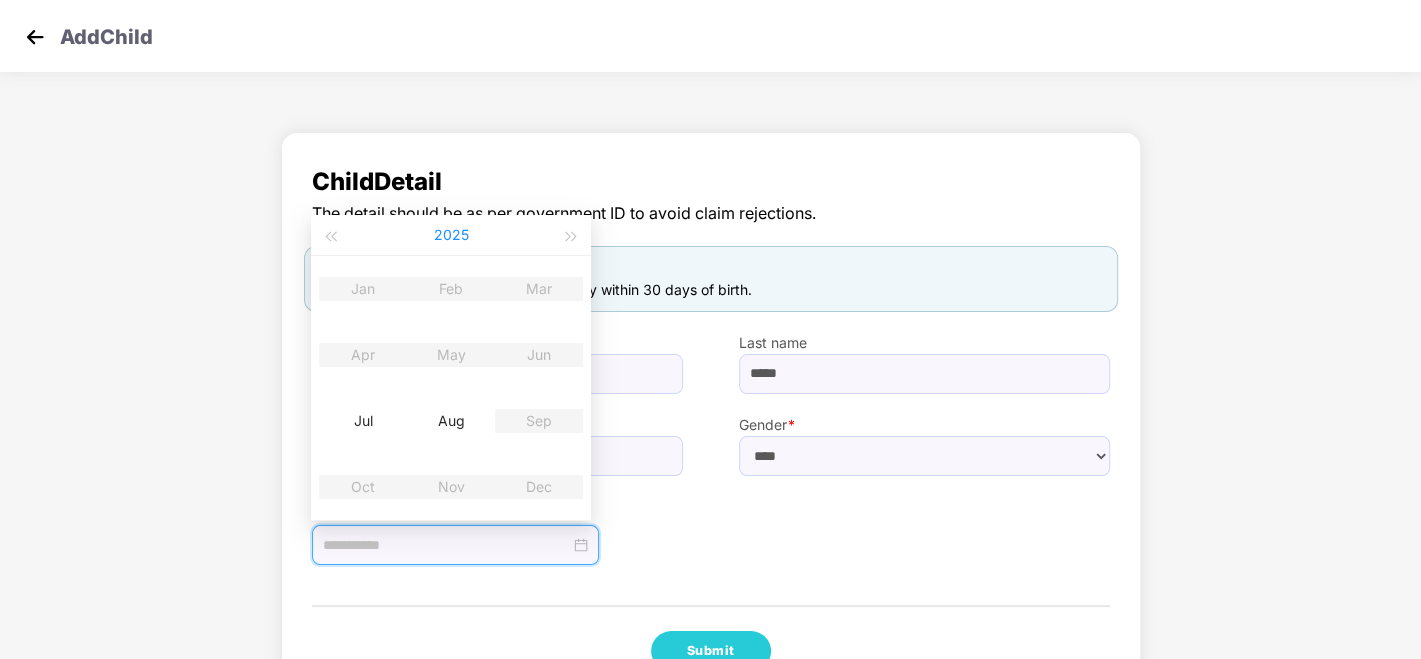 click on "2025" at bounding box center [451, 235] 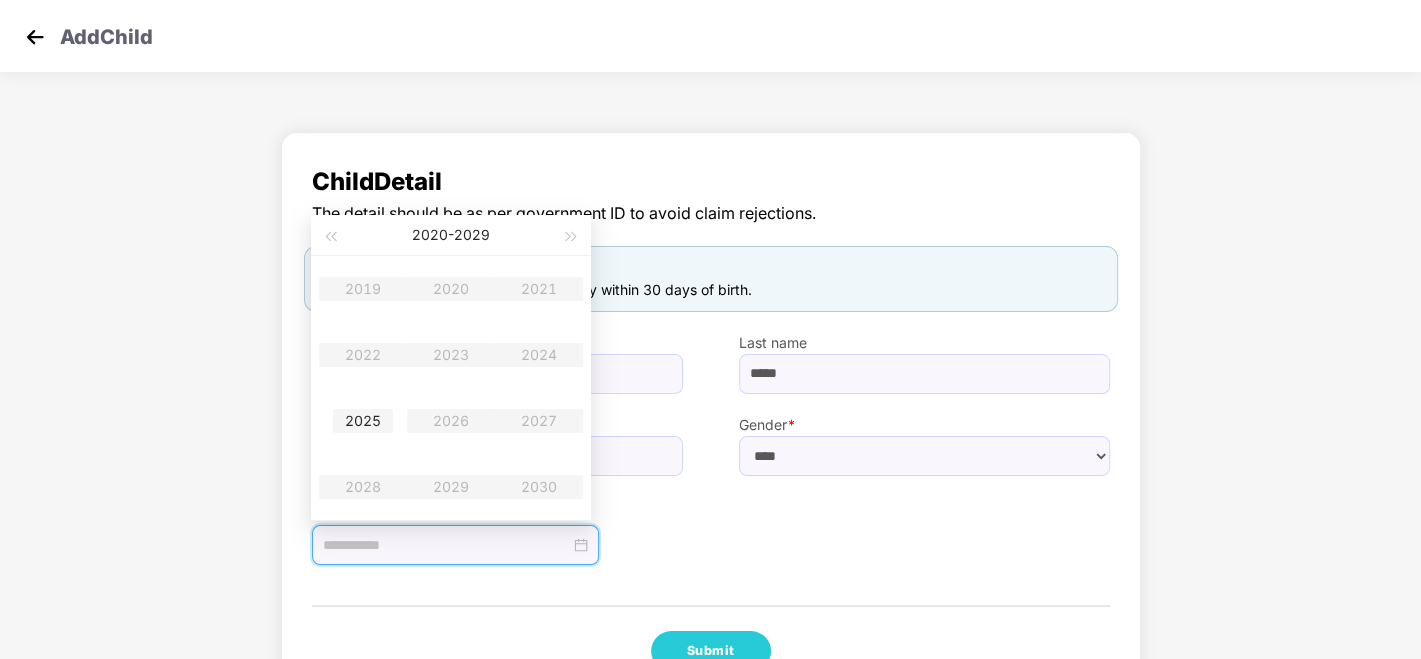 type on "**********" 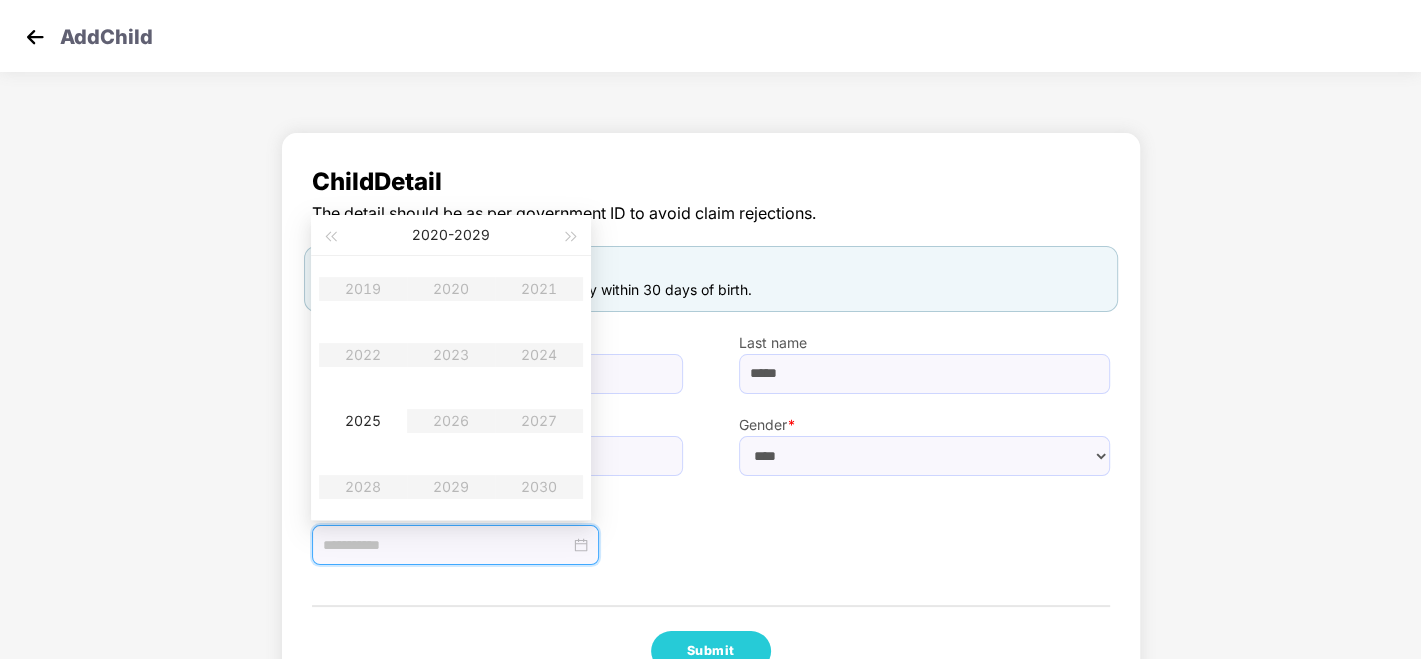 click on "2019 2020 2021 2022 2023 2024 2025 2026 2027 2028 2029 2030" at bounding box center (451, 388) 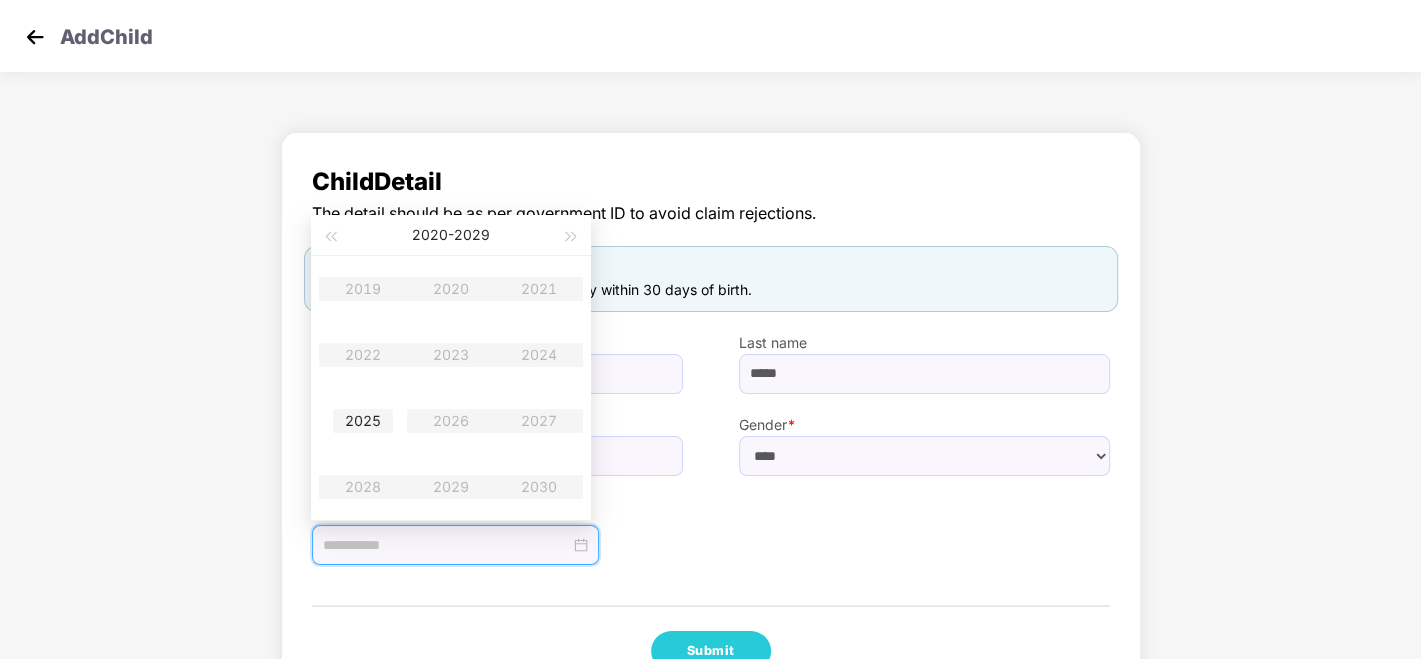 type on "**********" 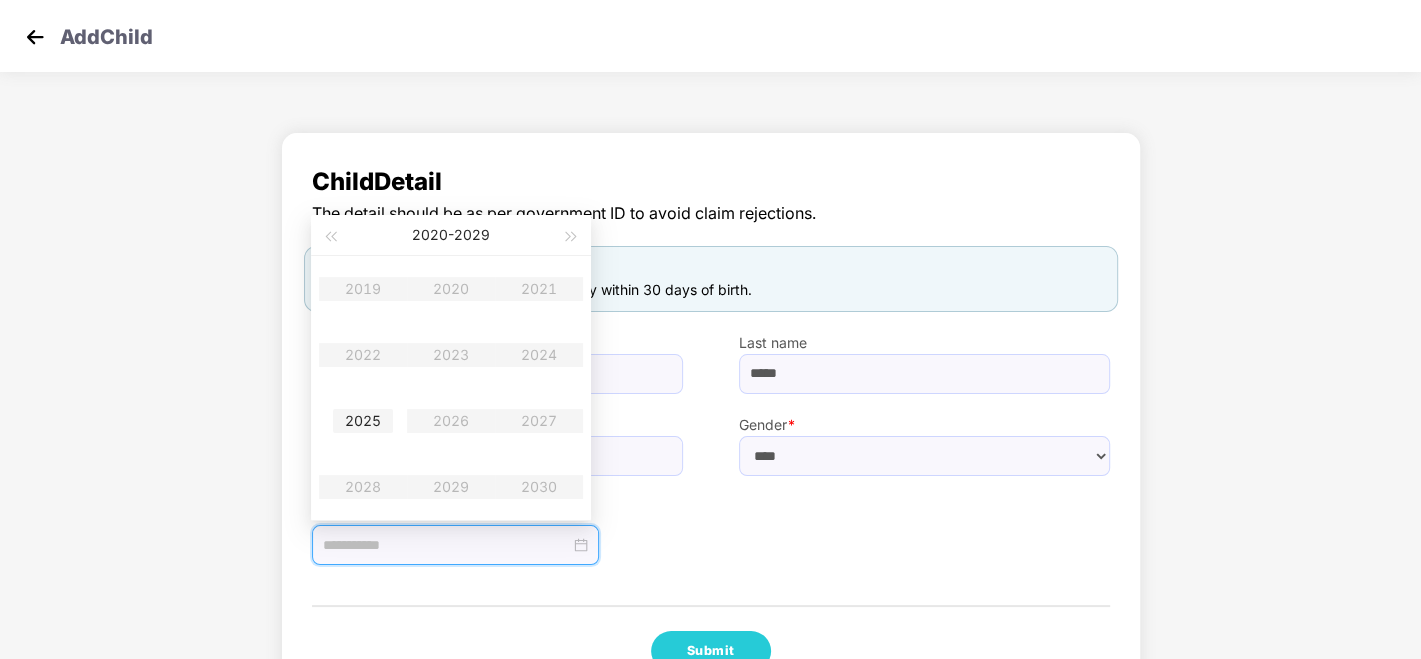 click on "2025" at bounding box center (363, 421) 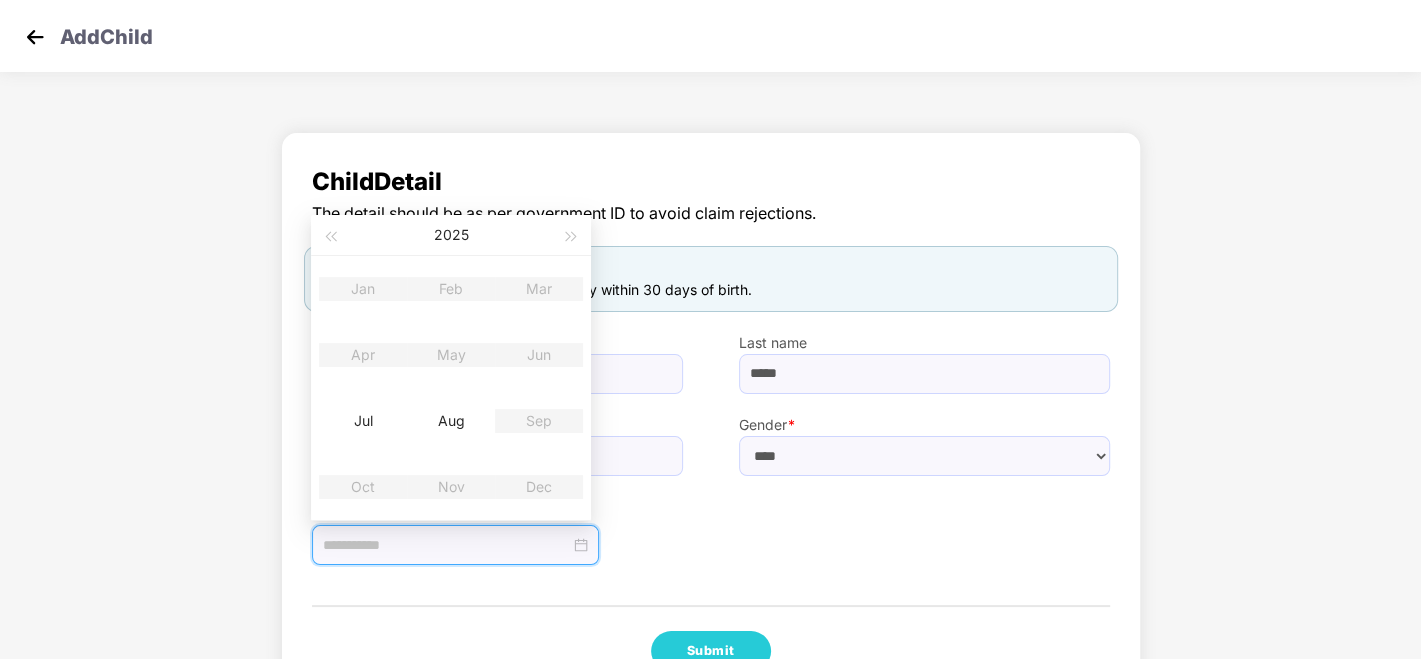 click on "Date of birth  *" at bounding box center (497, 521) 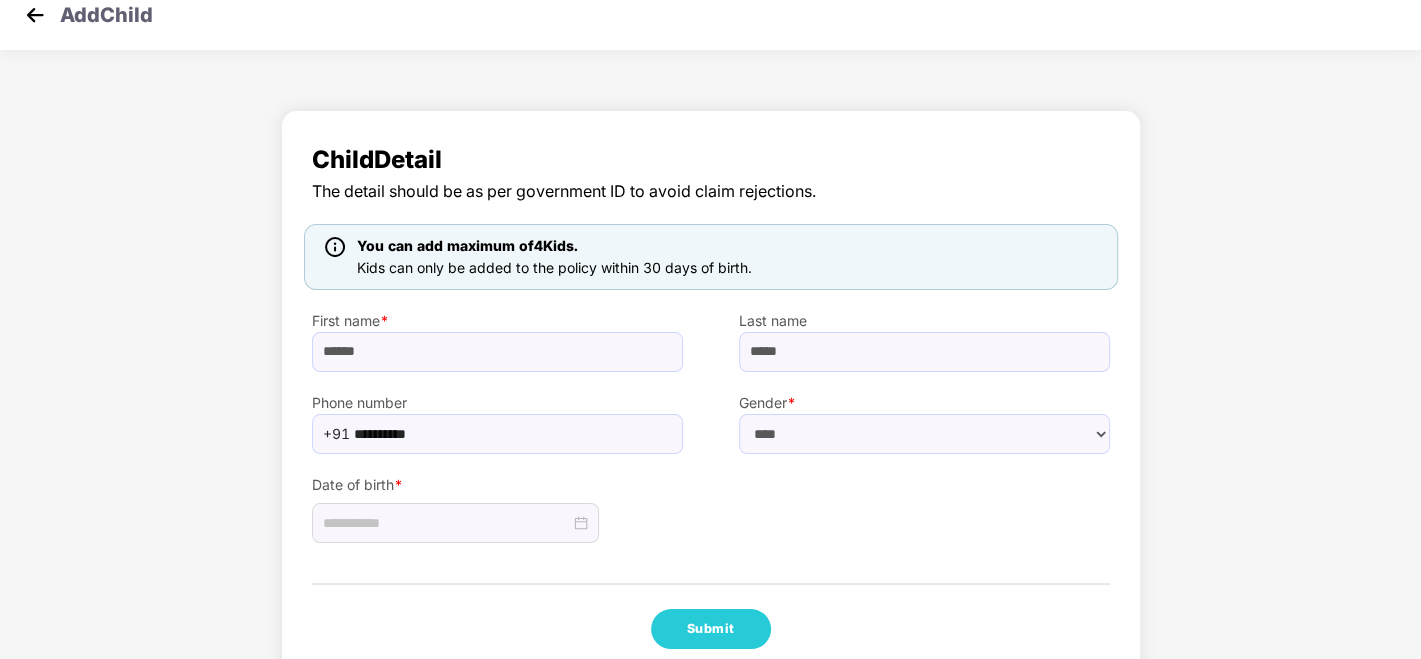 scroll, scrollTop: 0, scrollLeft: 0, axis: both 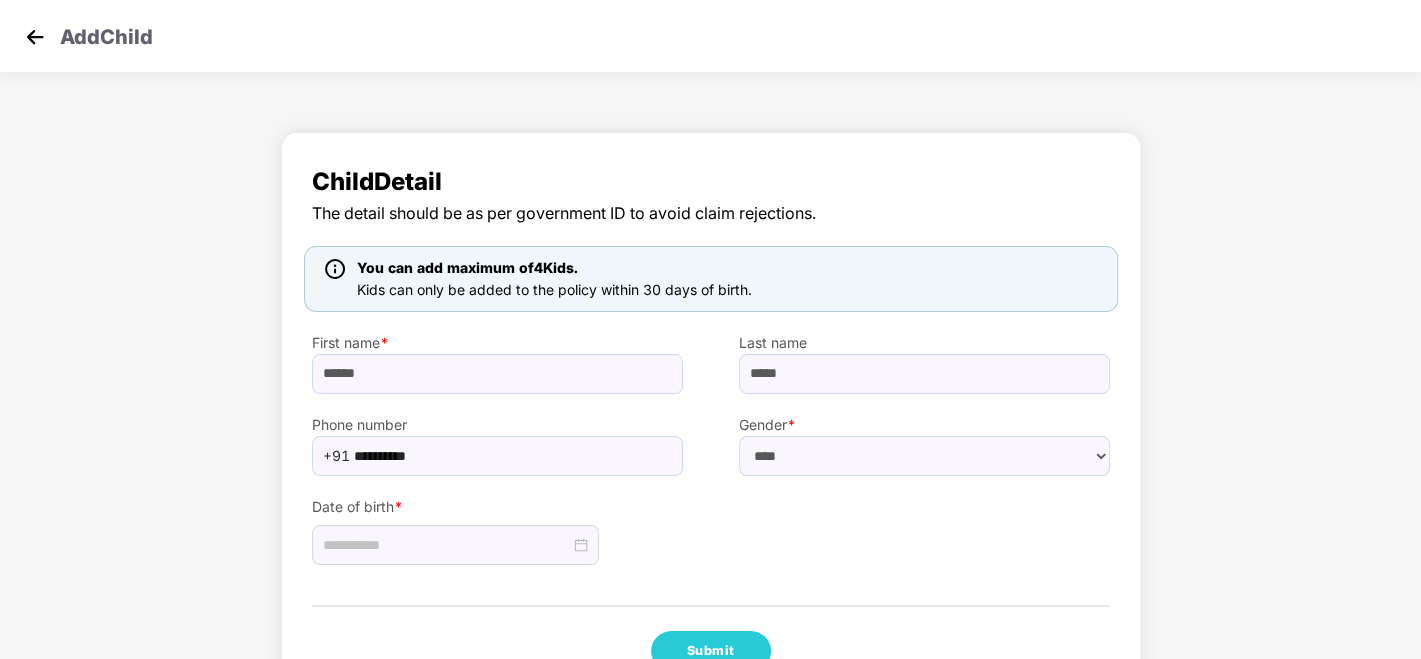 click at bounding box center [35, 37] 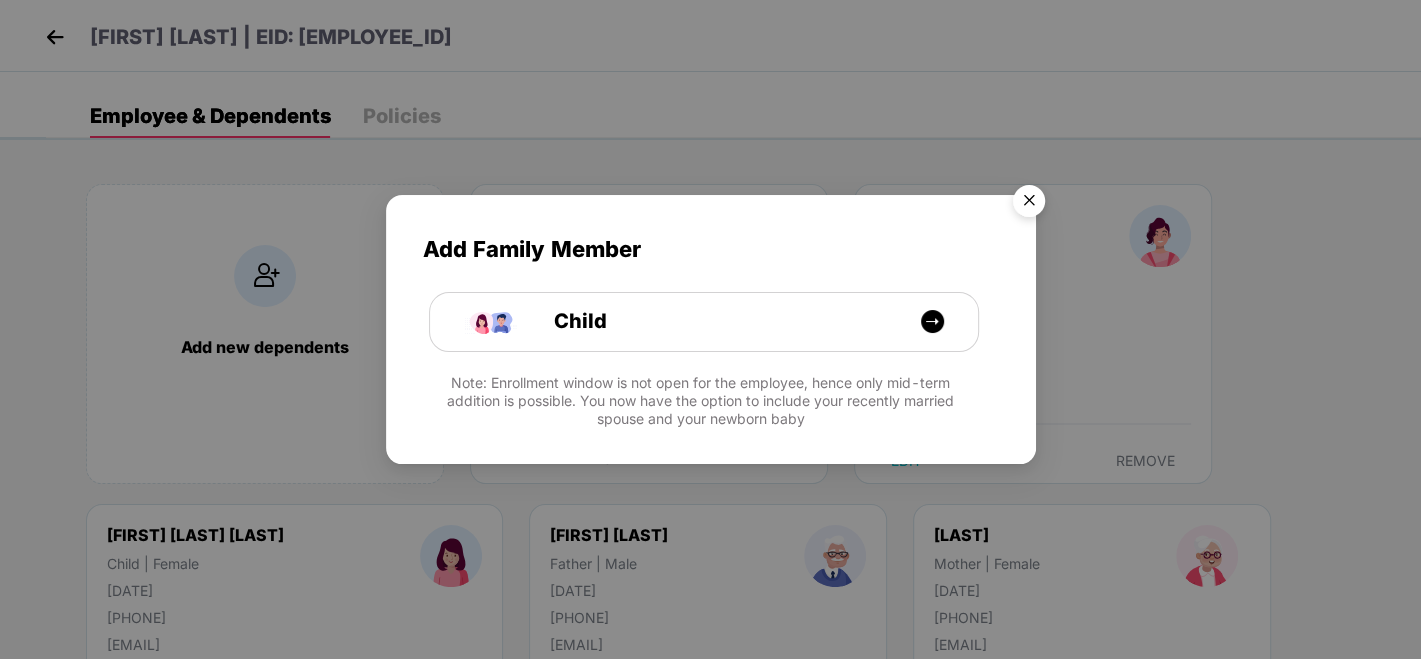 click at bounding box center (1029, 204) 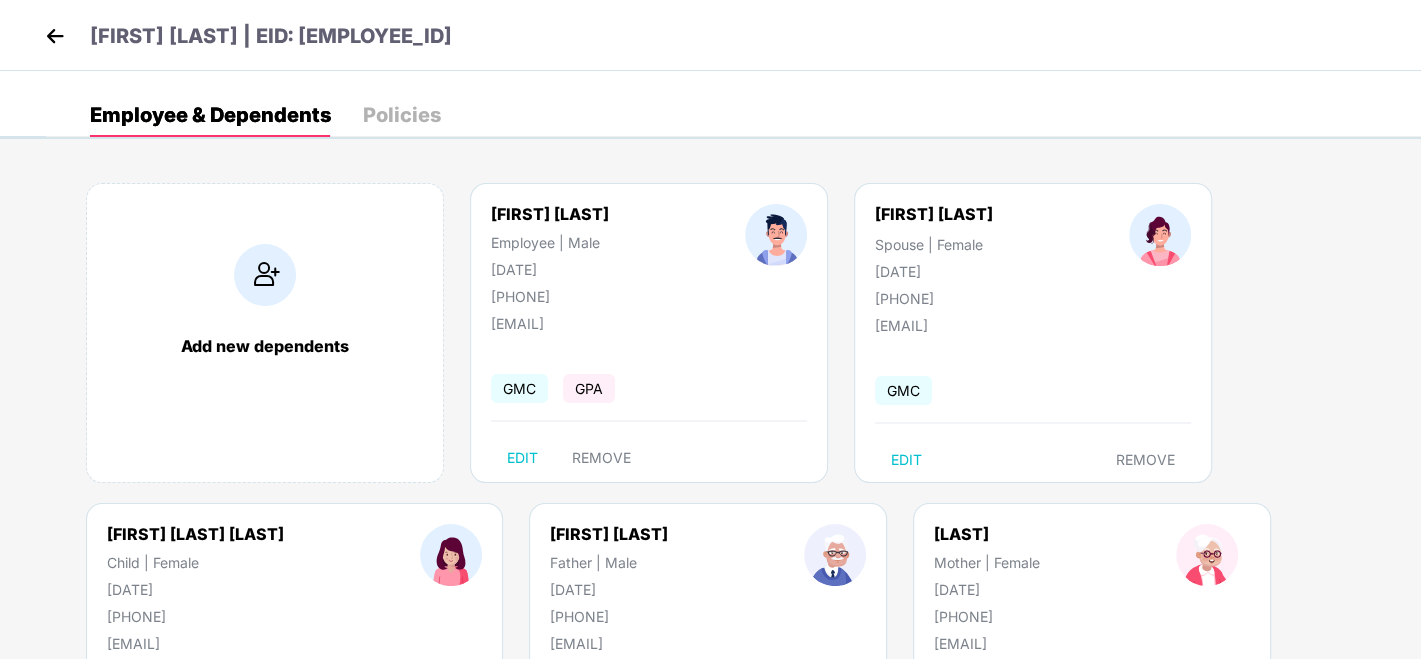 scroll, scrollTop: 0, scrollLeft: 0, axis: both 